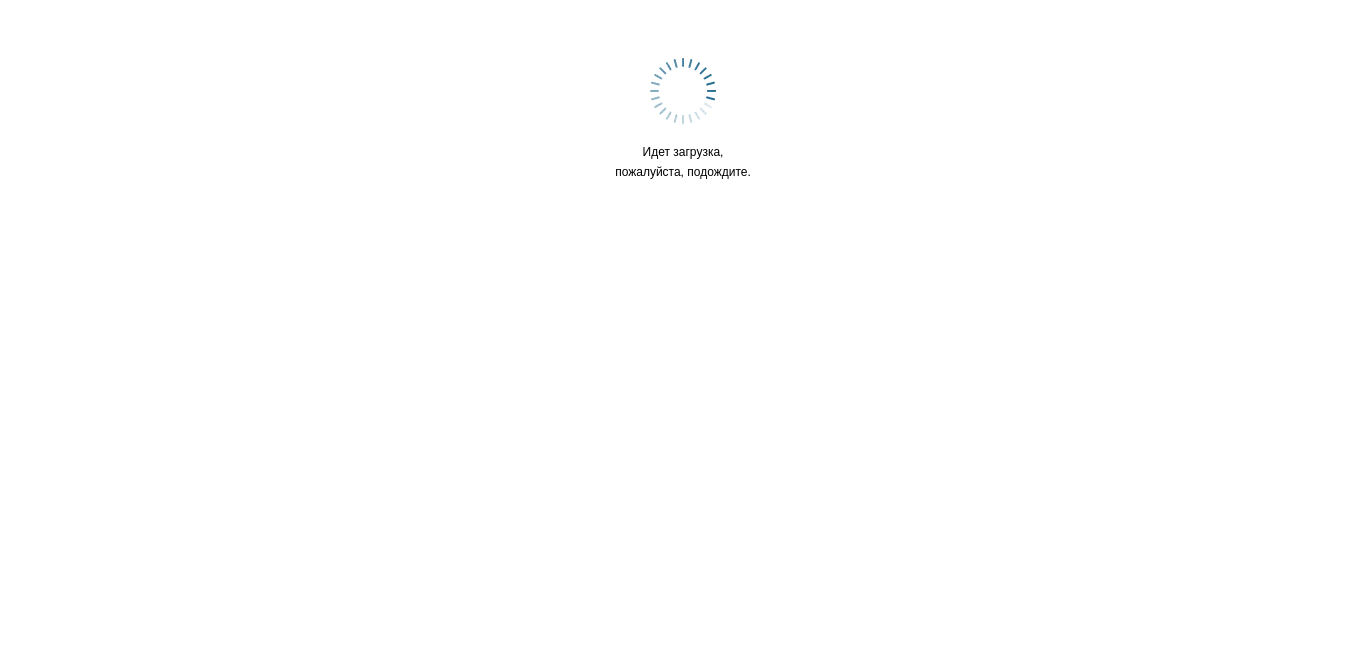 scroll, scrollTop: 0, scrollLeft: 0, axis: both 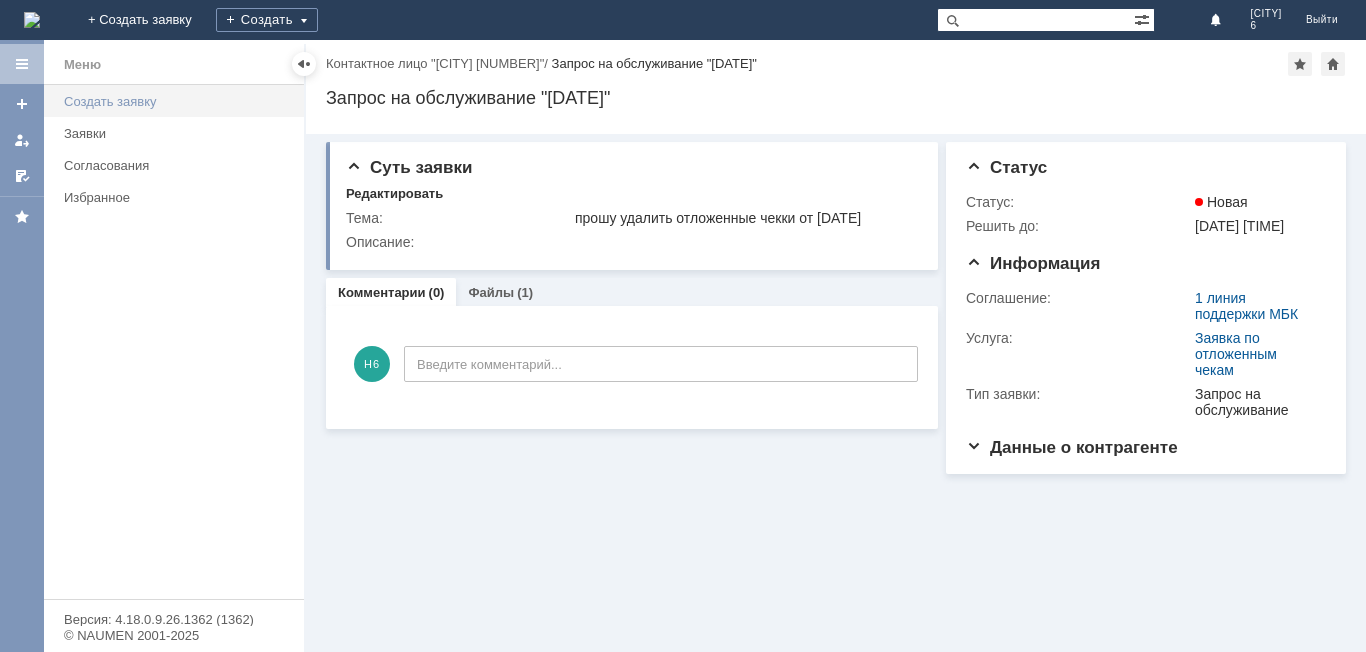 click on "Создать заявку" at bounding box center [178, 101] 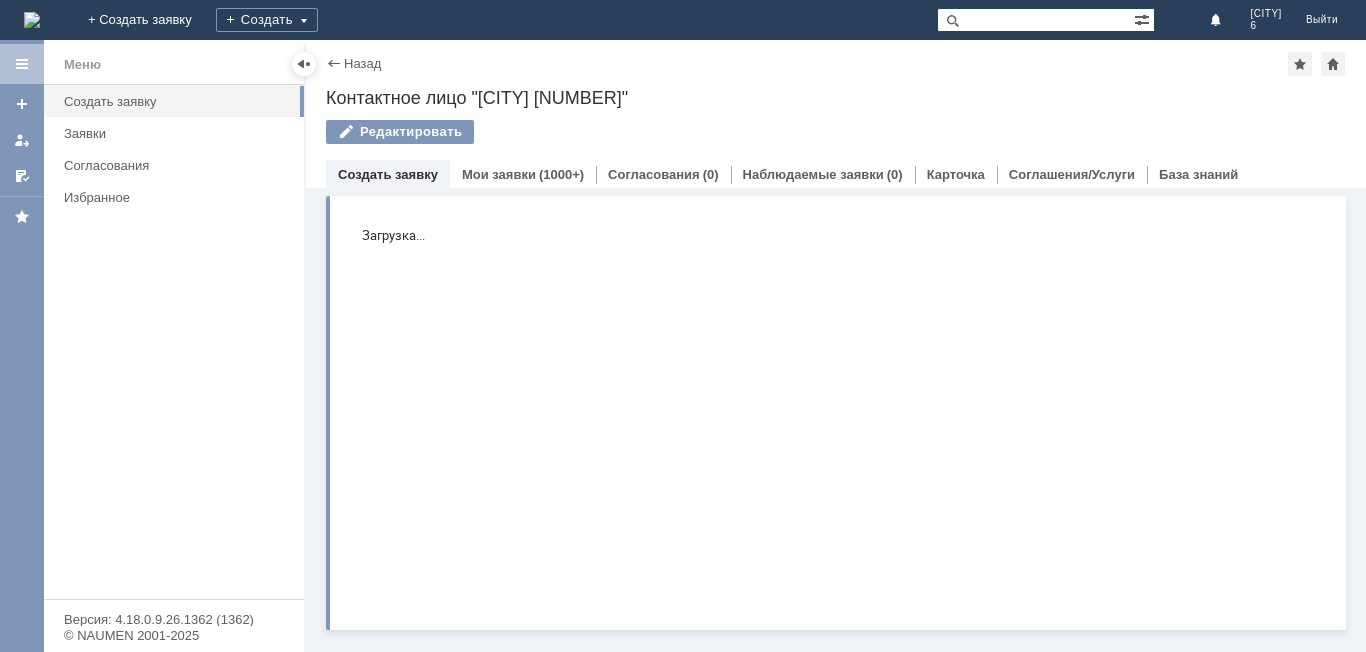 scroll, scrollTop: 0, scrollLeft: 0, axis: both 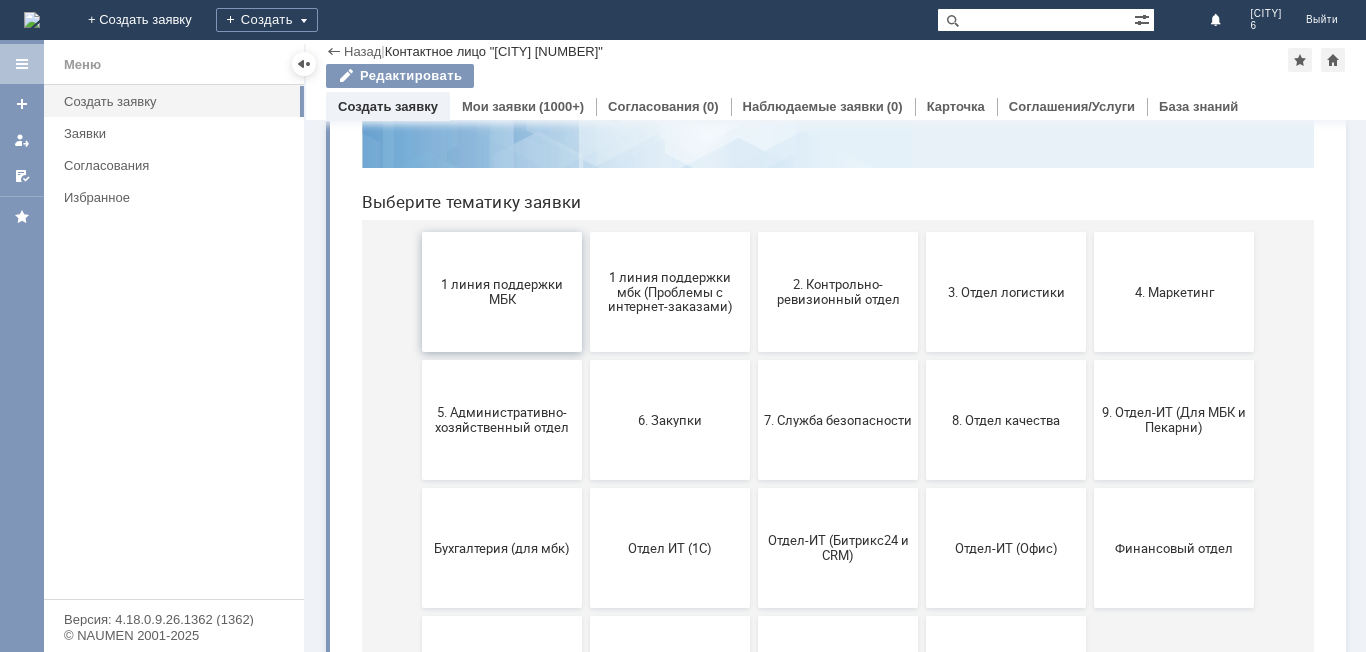 click on "1 линия поддержки МБК" at bounding box center [502, 292] 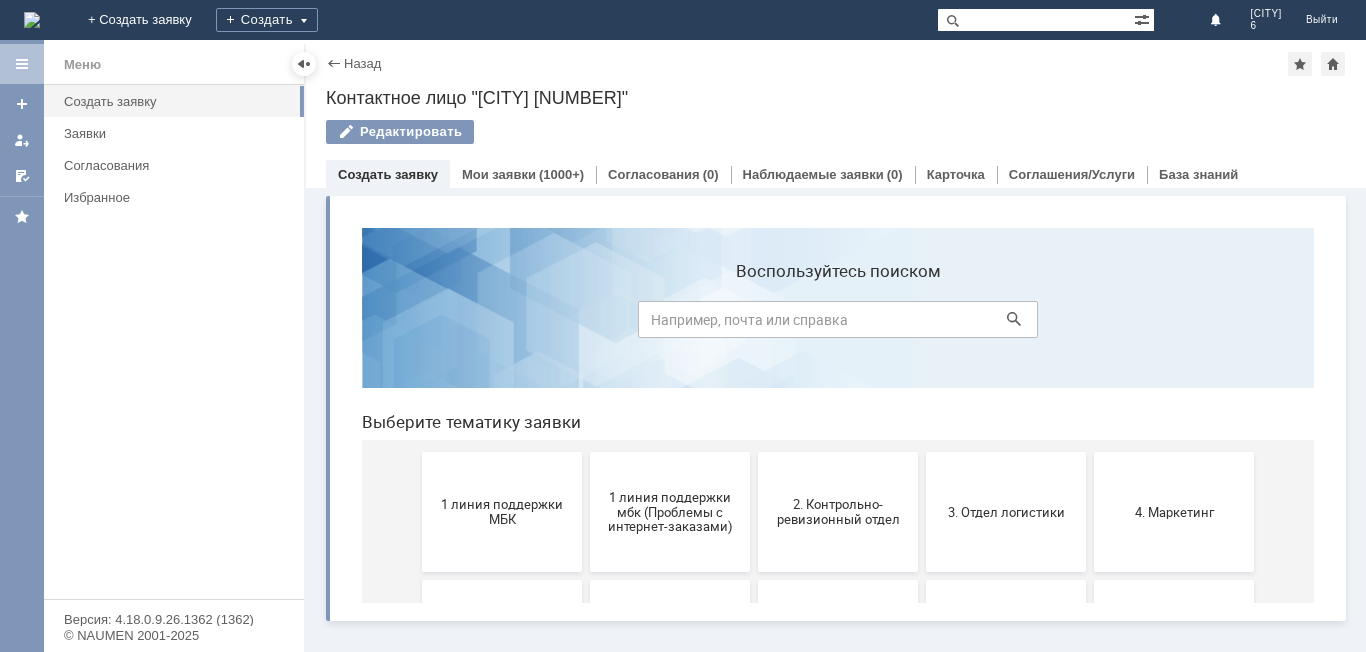 scroll, scrollTop: 0, scrollLeft: 0, axis: both 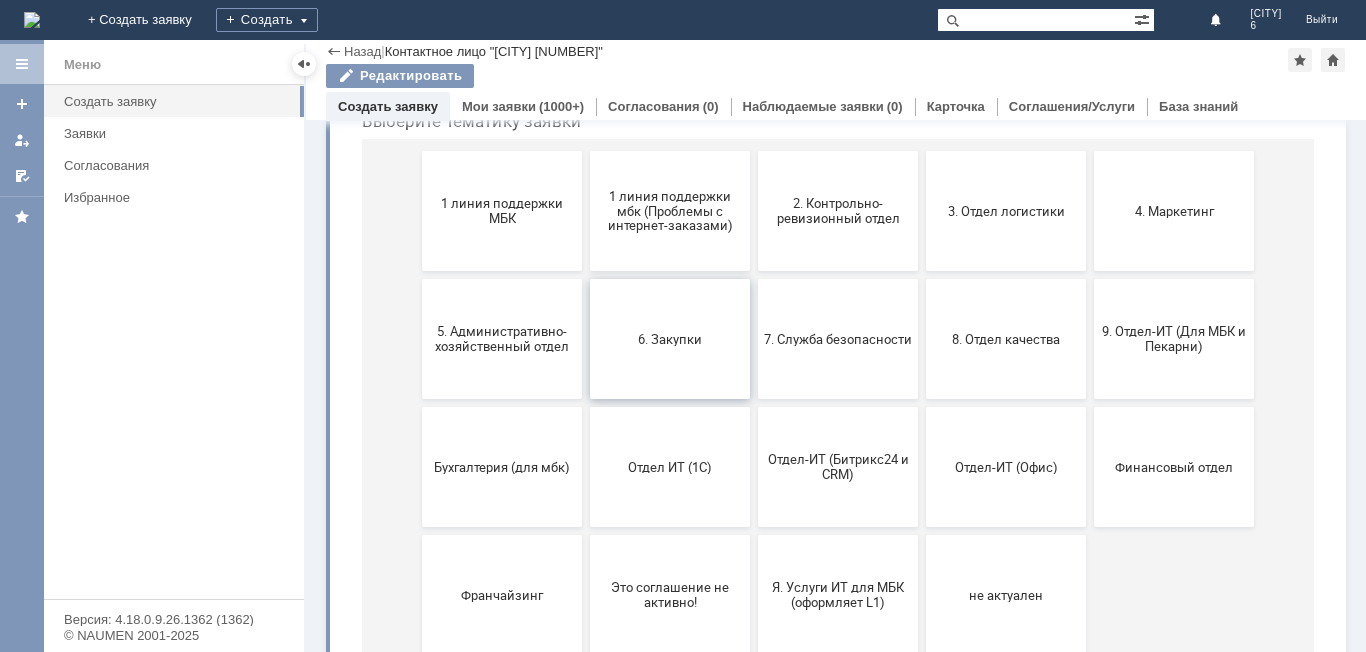 click on "6. Закупки" at bounding box center (670, 339) 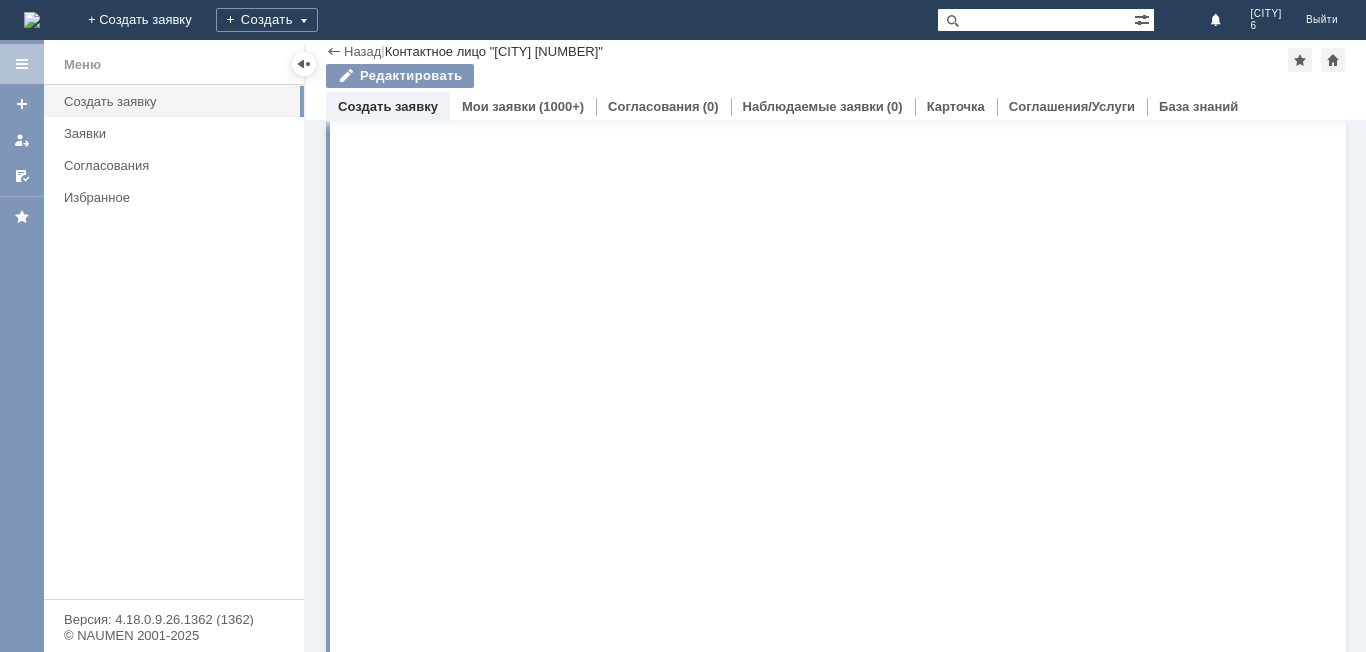 scroll, scrollTop: 0, scrollLeft: 0, axis: both 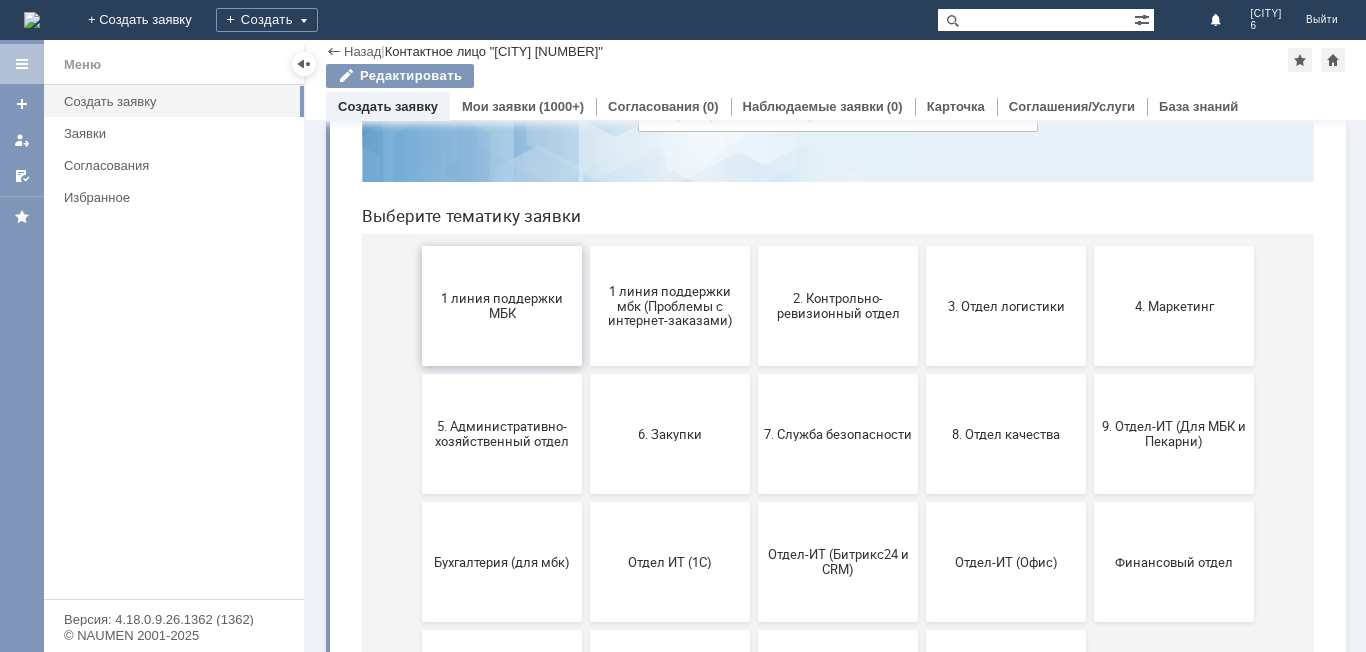 click on "1 линия поддержки МБК" at bounding box center (502, 306) 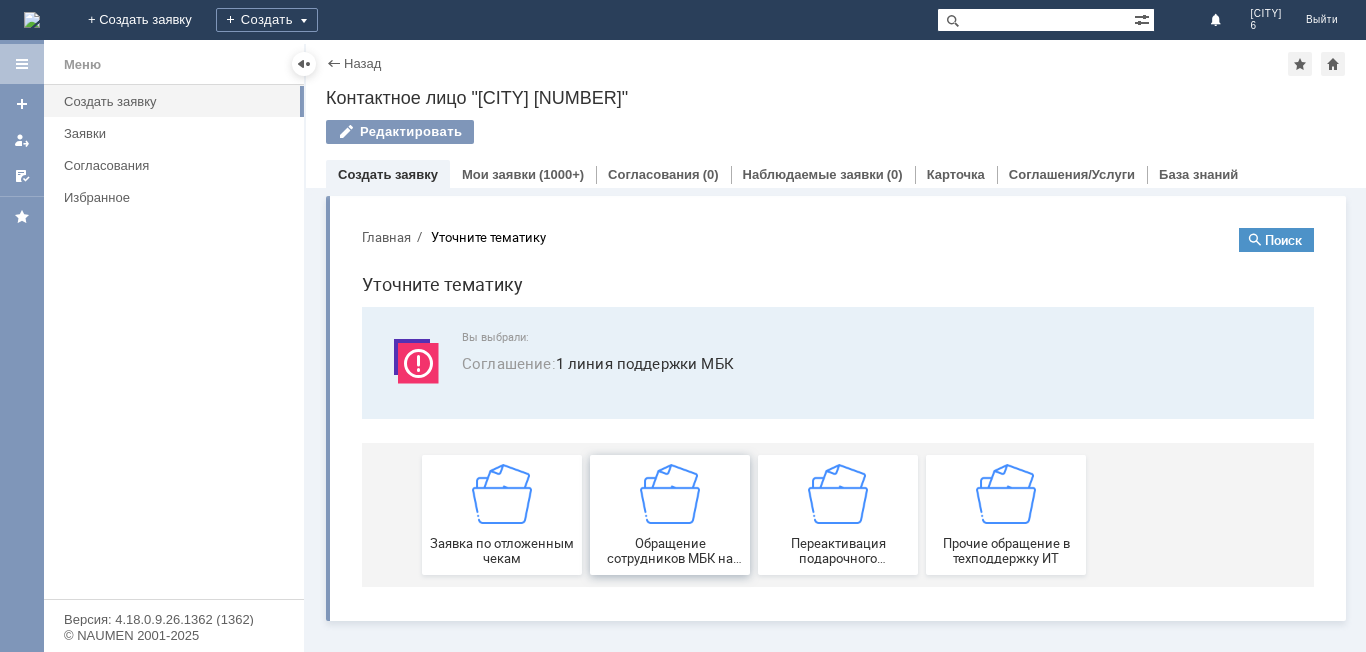 click on "Обращение сотрудников МБК на недоступность тех. поддержки" at bounding box center [670, 515] 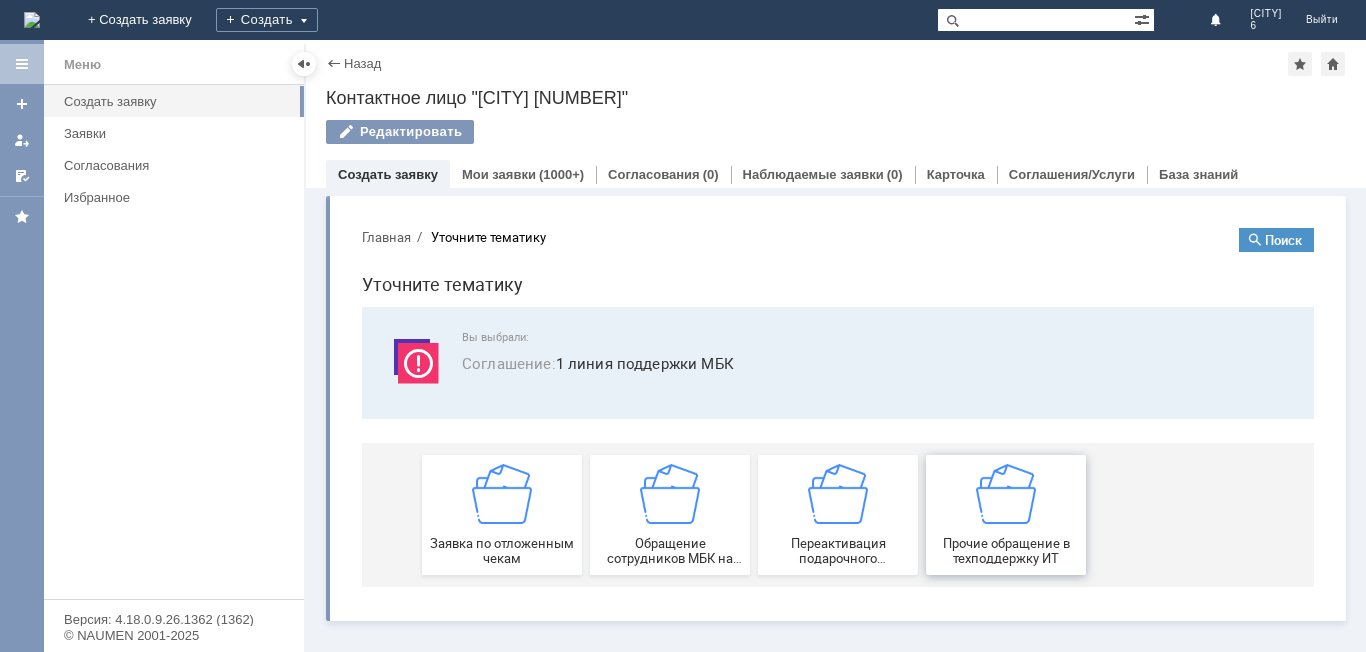 click on "Прочие обращение в техподдержку ИТ" at bounding box center [1006, 515] 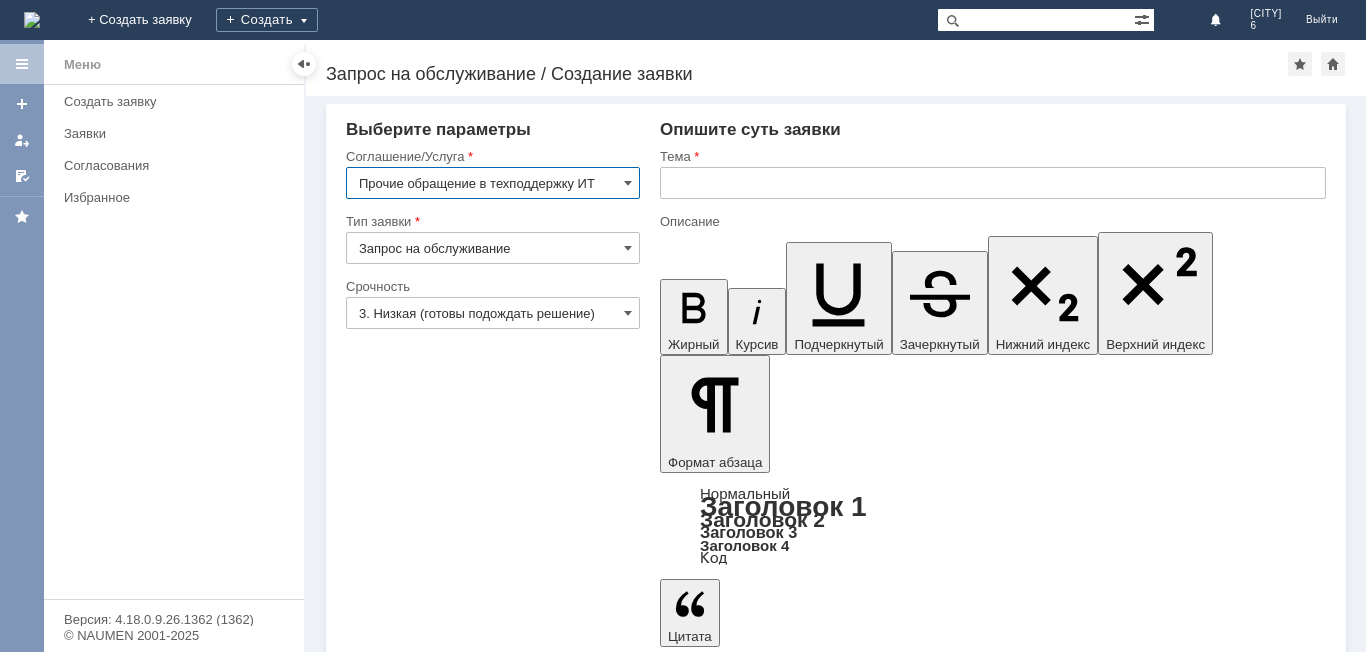 scroll, scrollTop: 0, scrollLeft: 0, axis: both 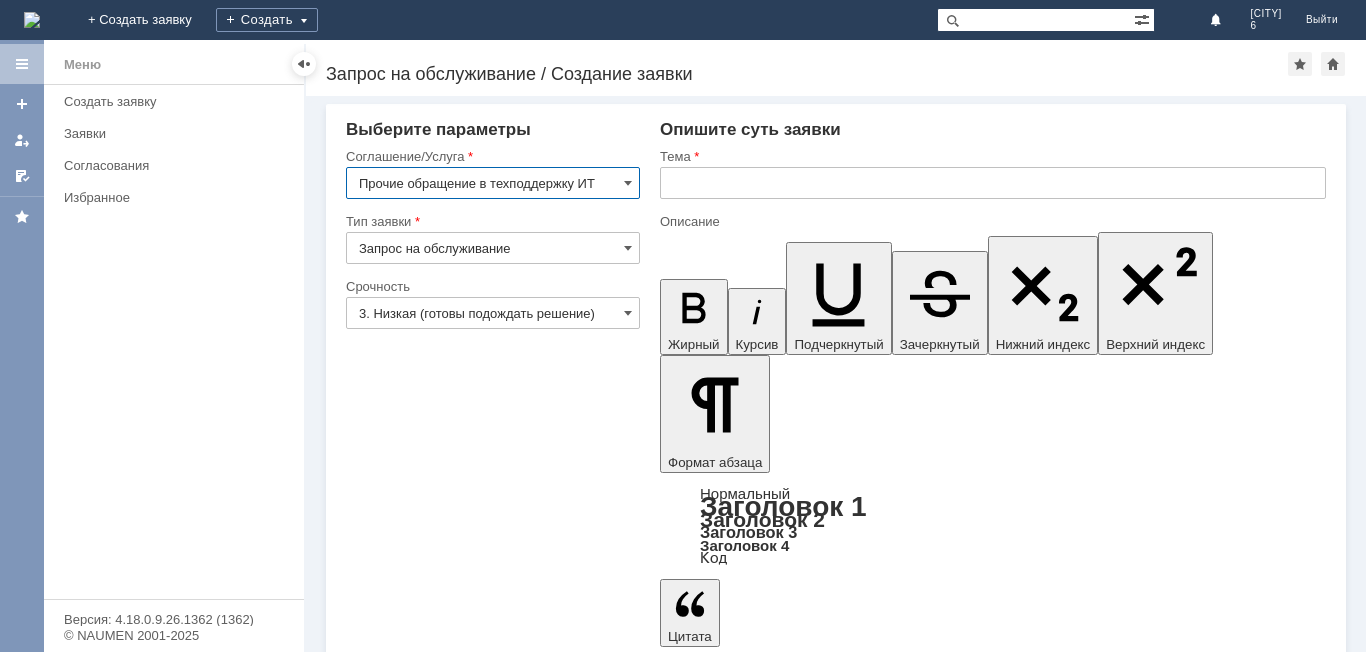 click on "Прочие обращение в техподдержку ИТ" at bounding box center [493, 183] 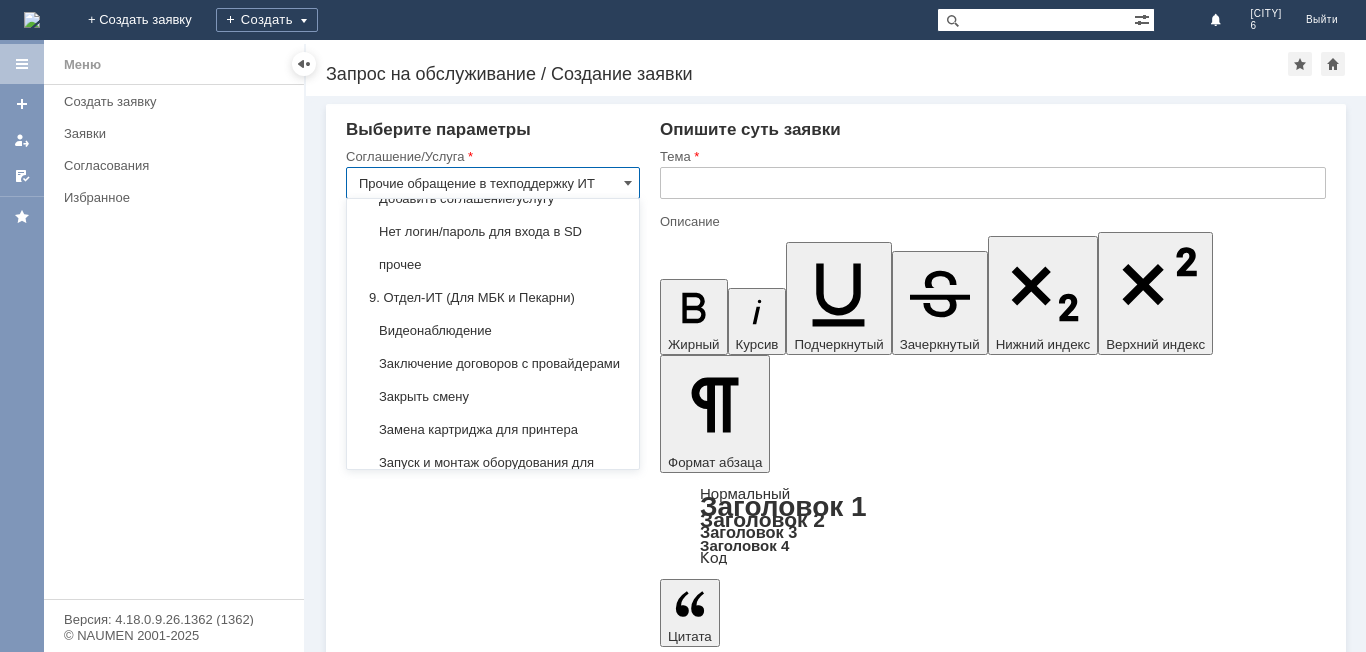 scroll, scrollTop: 1758, scrollLeft: 0, axis: vertical 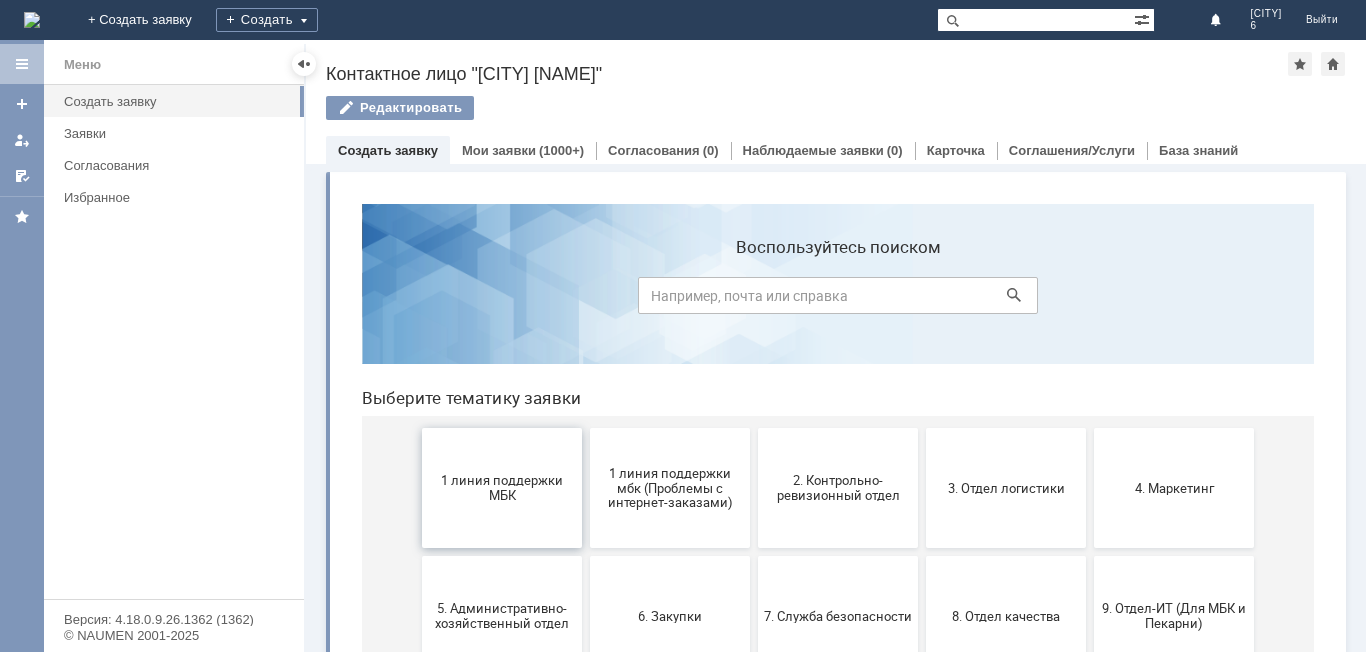 click on "1 линия поддержки МБК" at bounding box center [502, 488] 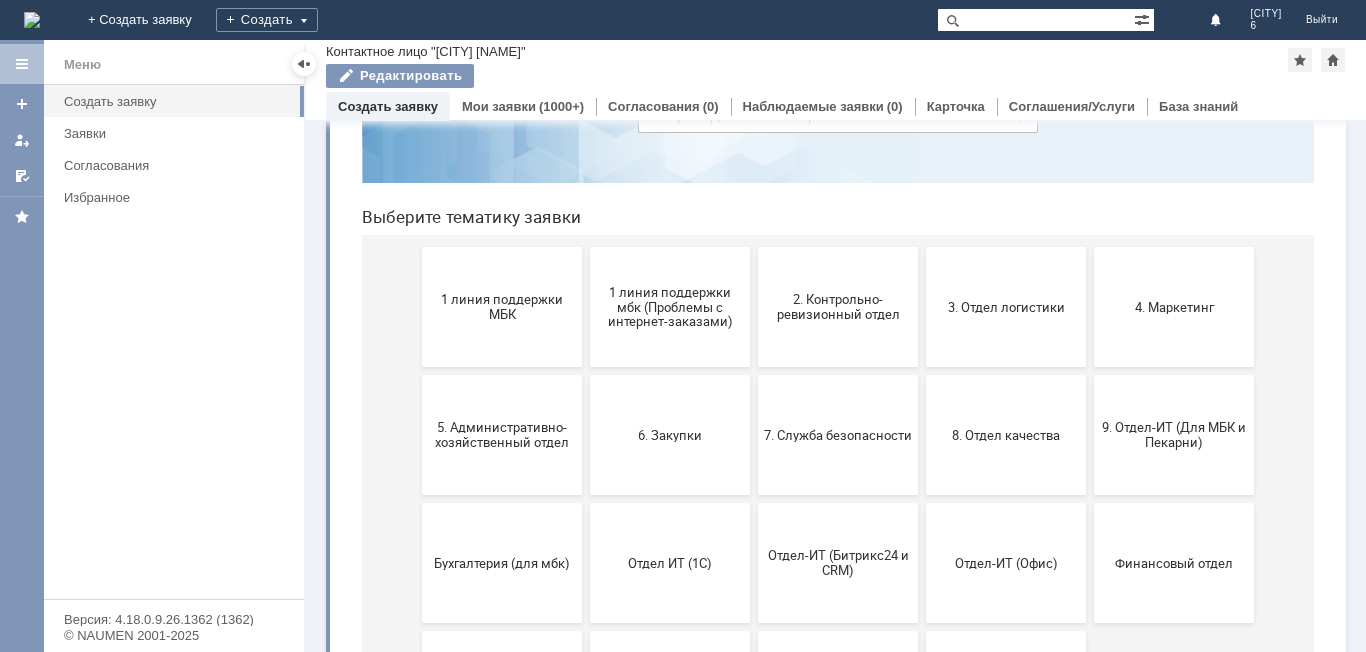 scroll, scrollTop: 82, scrollLeft: 0, axis: vertical 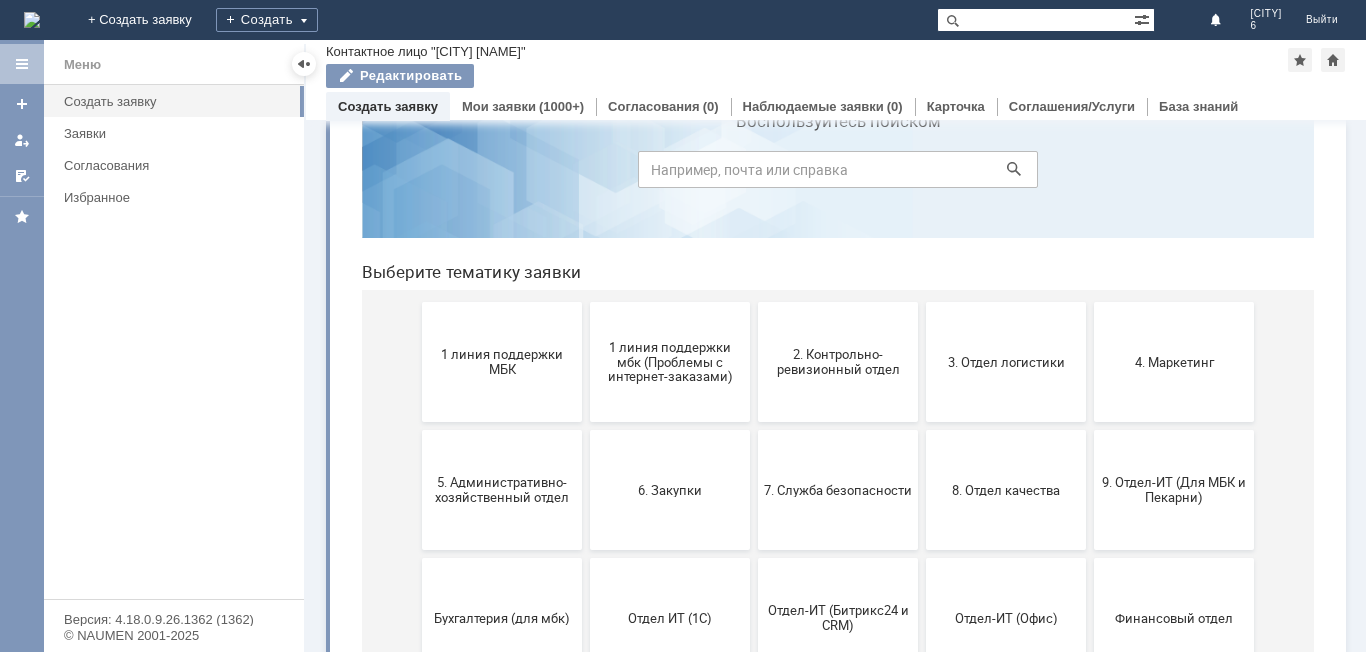 click at bounding box center (838, 169) 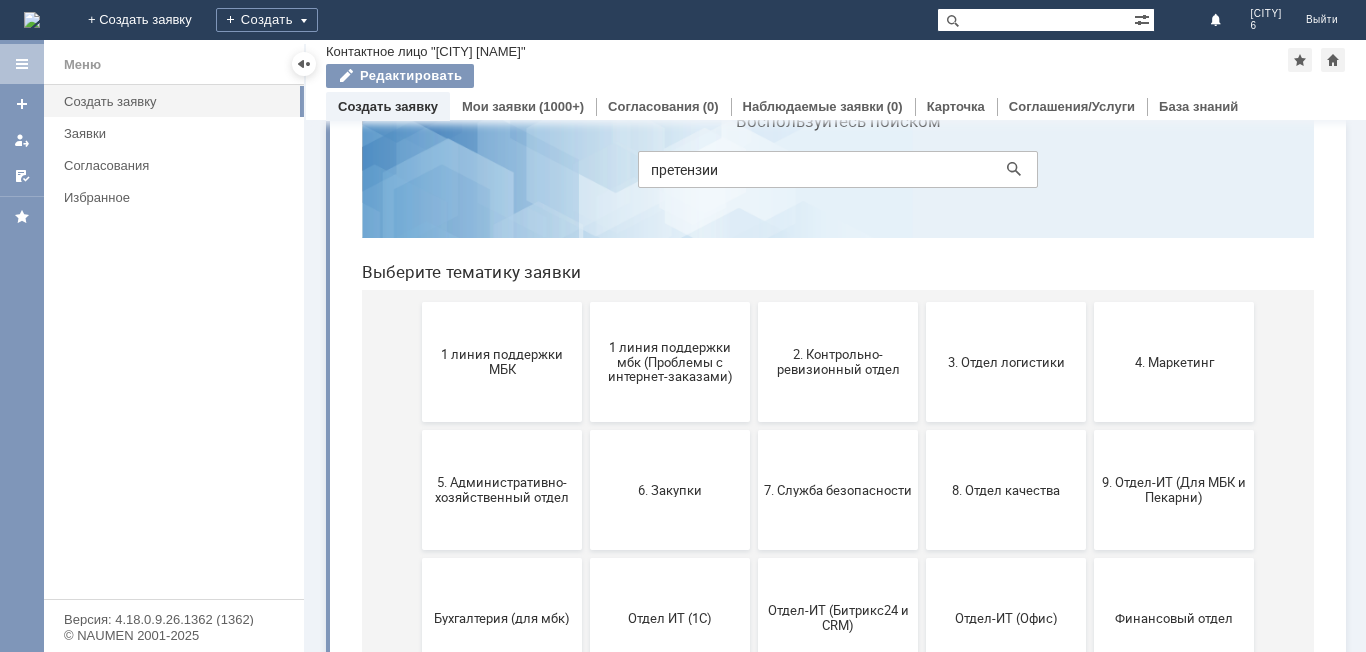 type on "претензии" 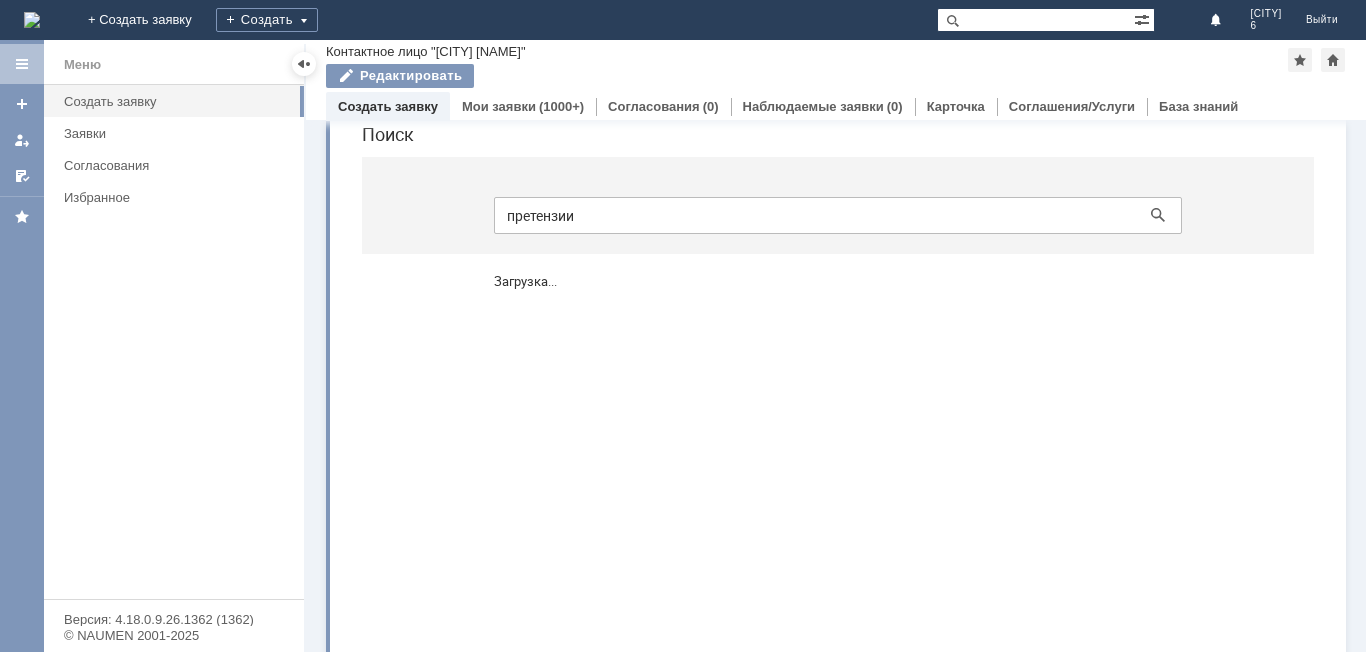 scroll, scrollTop: 0, scrollLeft: 0, axis: both 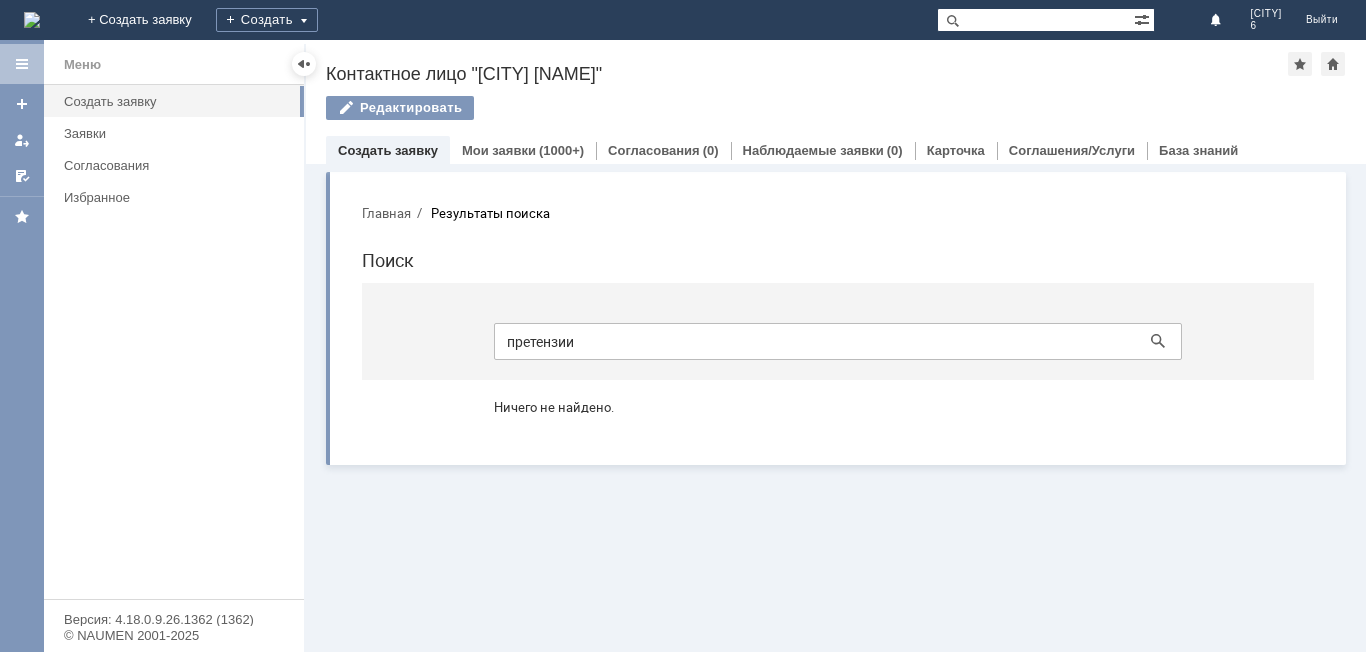 click on "претензии" at bounding box center [838, 331] 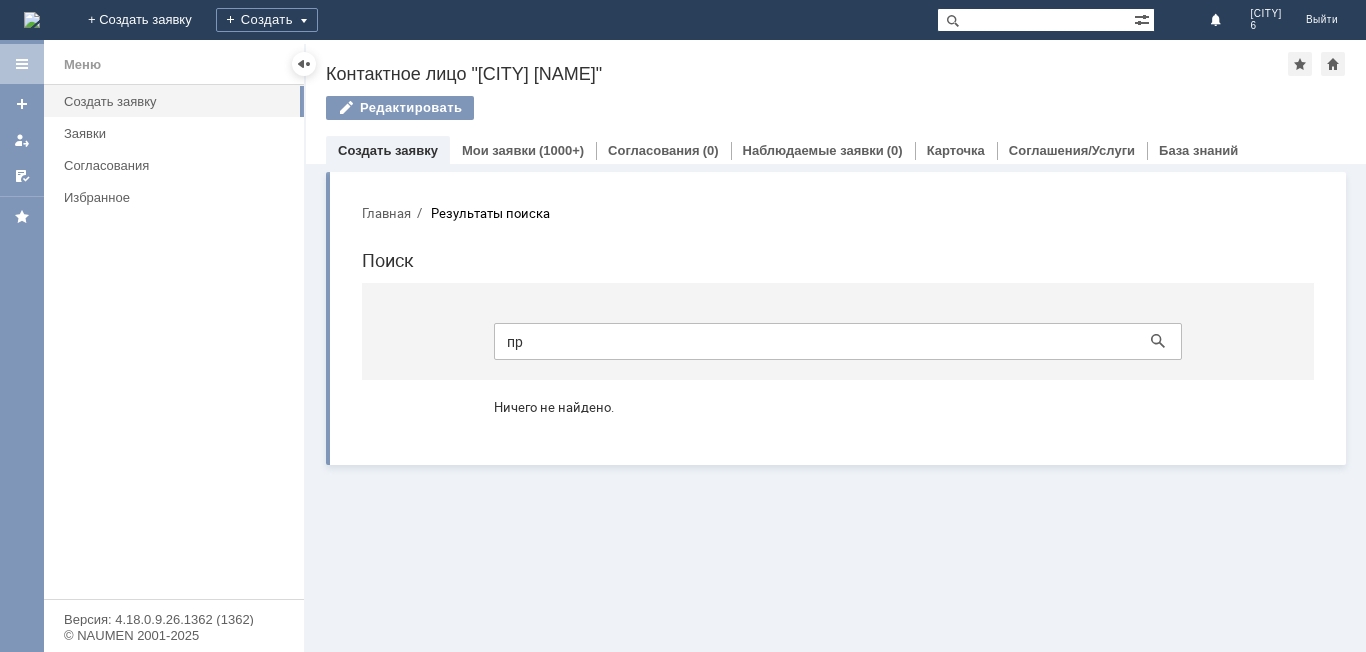 type on "п" 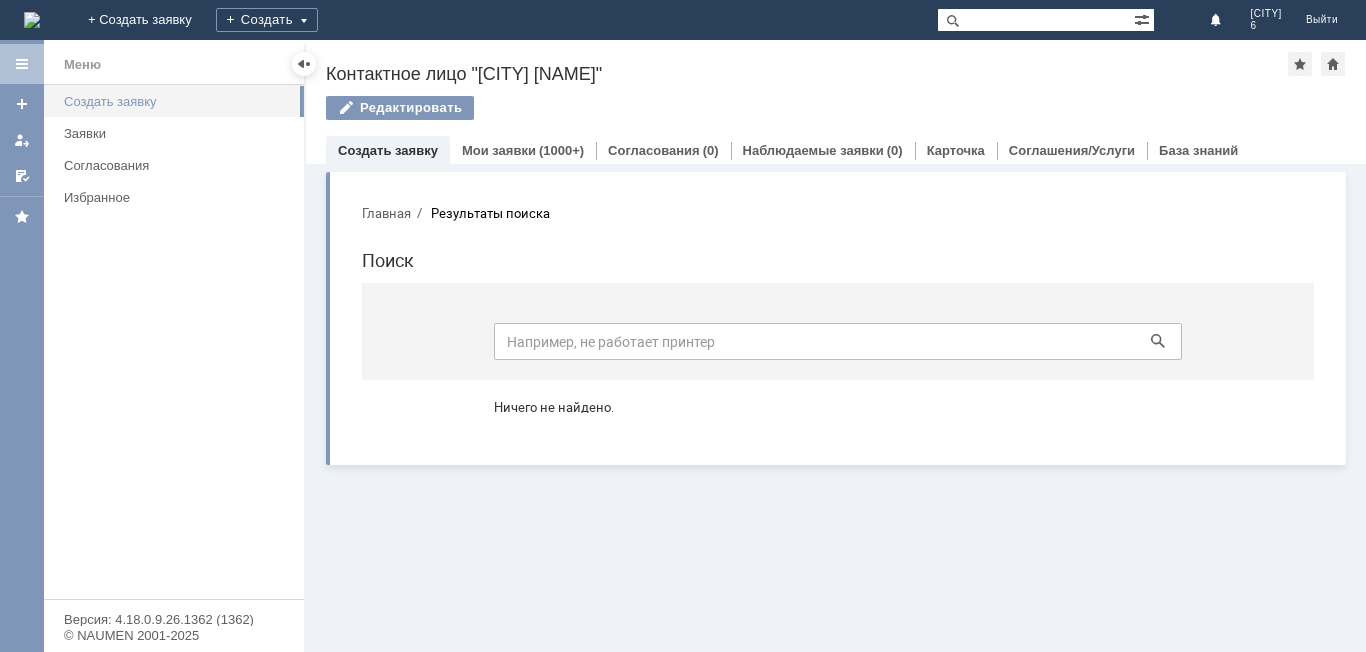 type 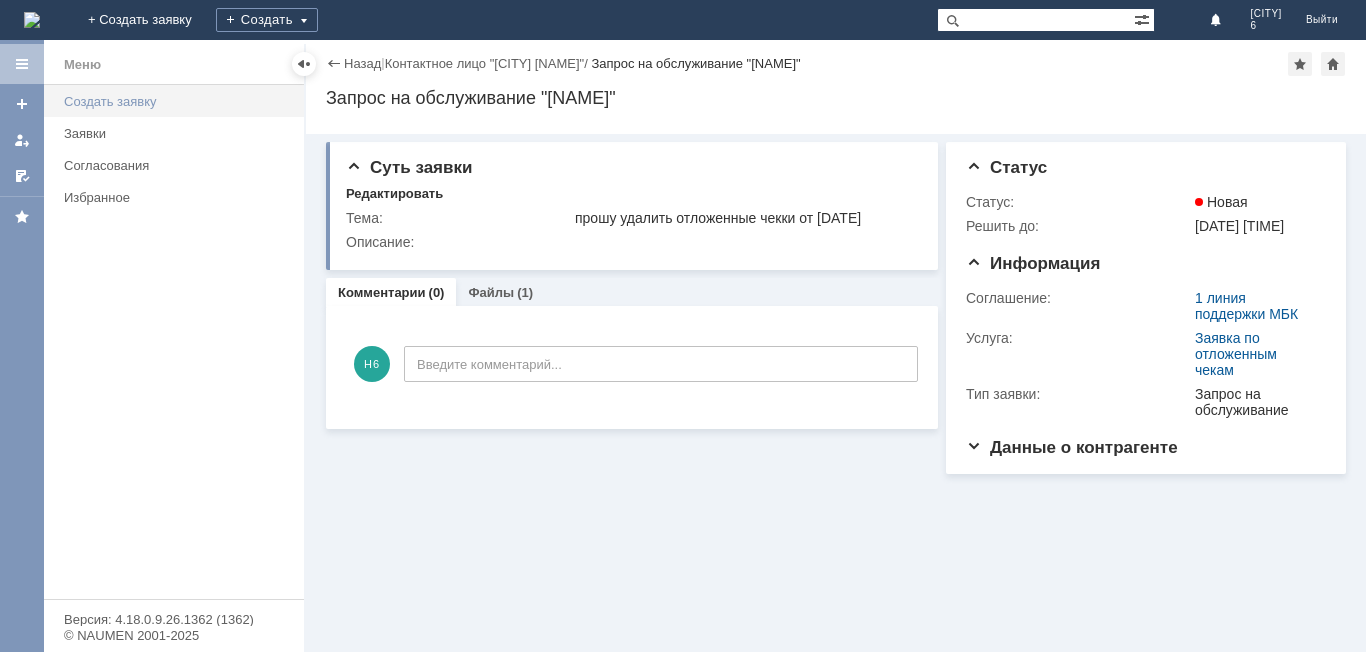 click on "Создать заявку" at bounding box center (178, 101) 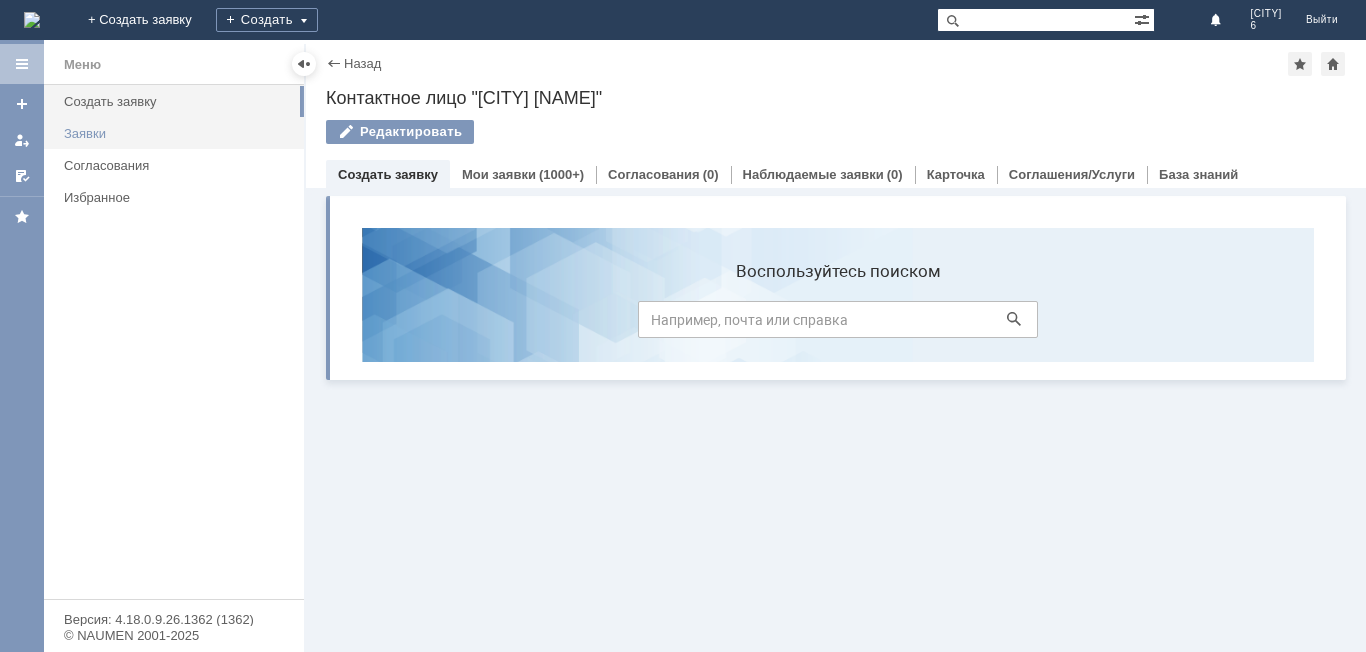 scroll, scrollTop: 0, scrollLeft: 0, axis: both 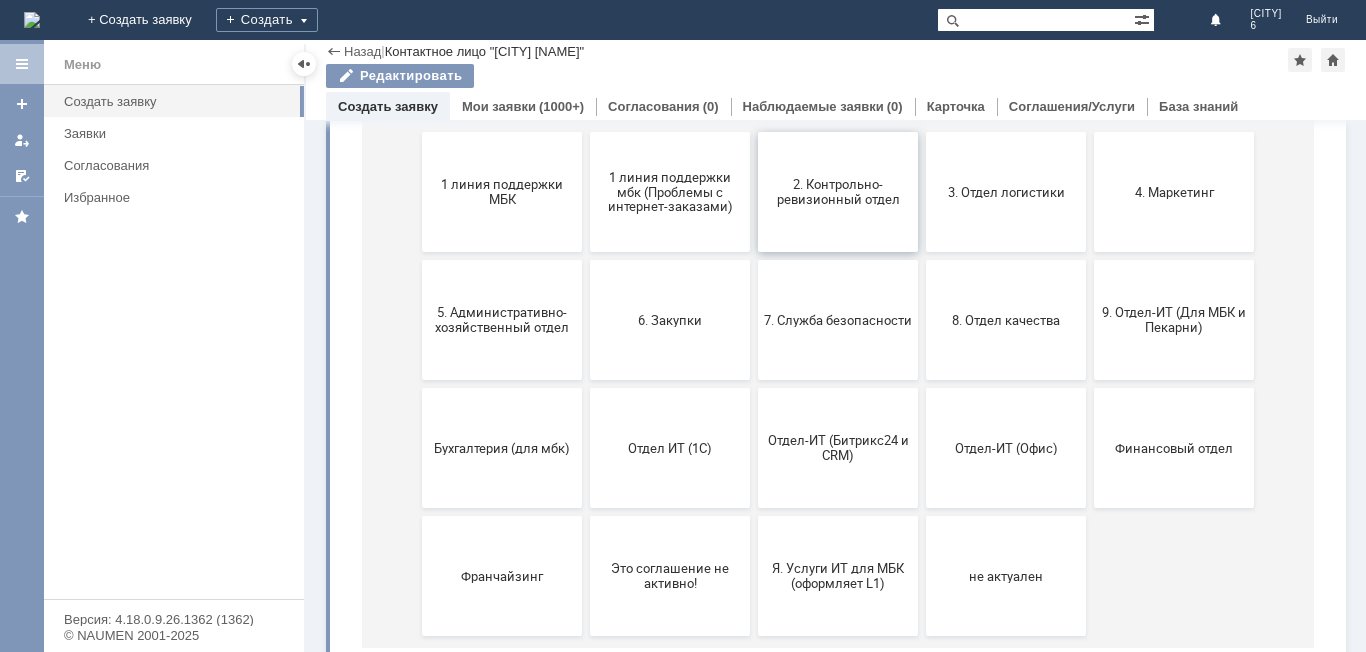 click on "2. Контрольно-ревизионный отдел" at bounding box center [838, 192] 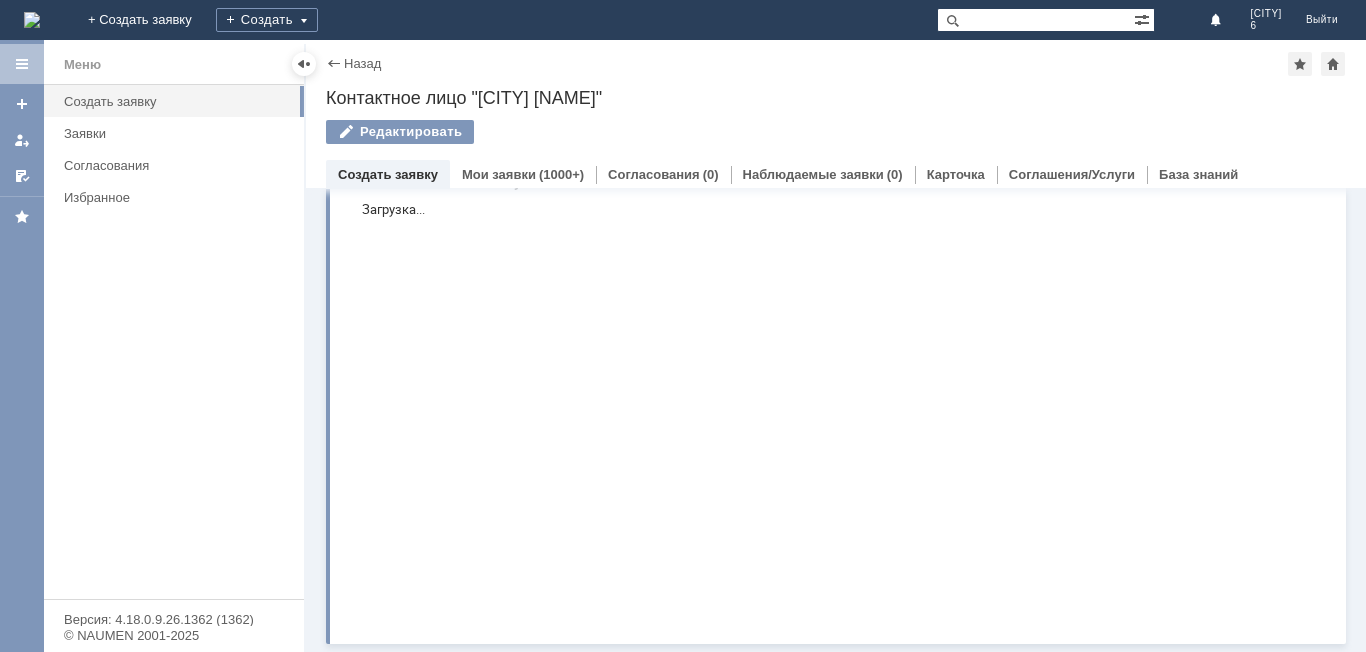 scroll, scrollTop: 0, scrollLeft: 0, axis: both 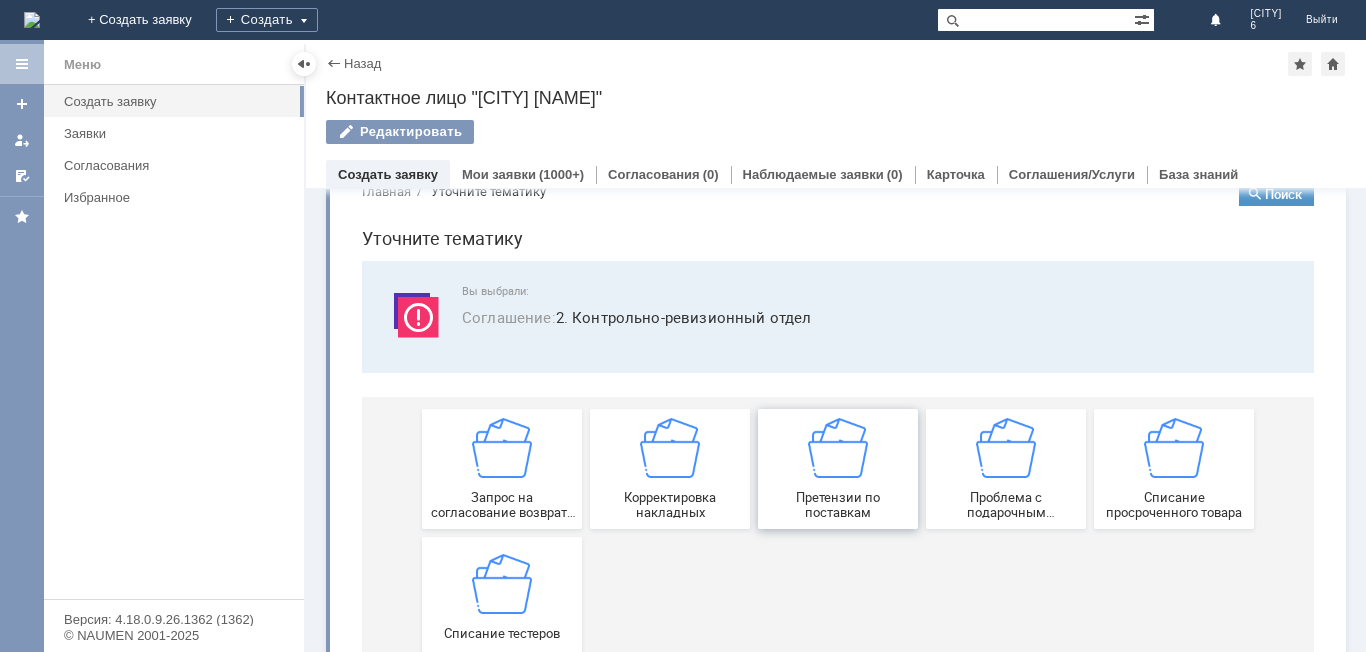 click on "Претензии по поставкам" at bounding box center [838, 469] 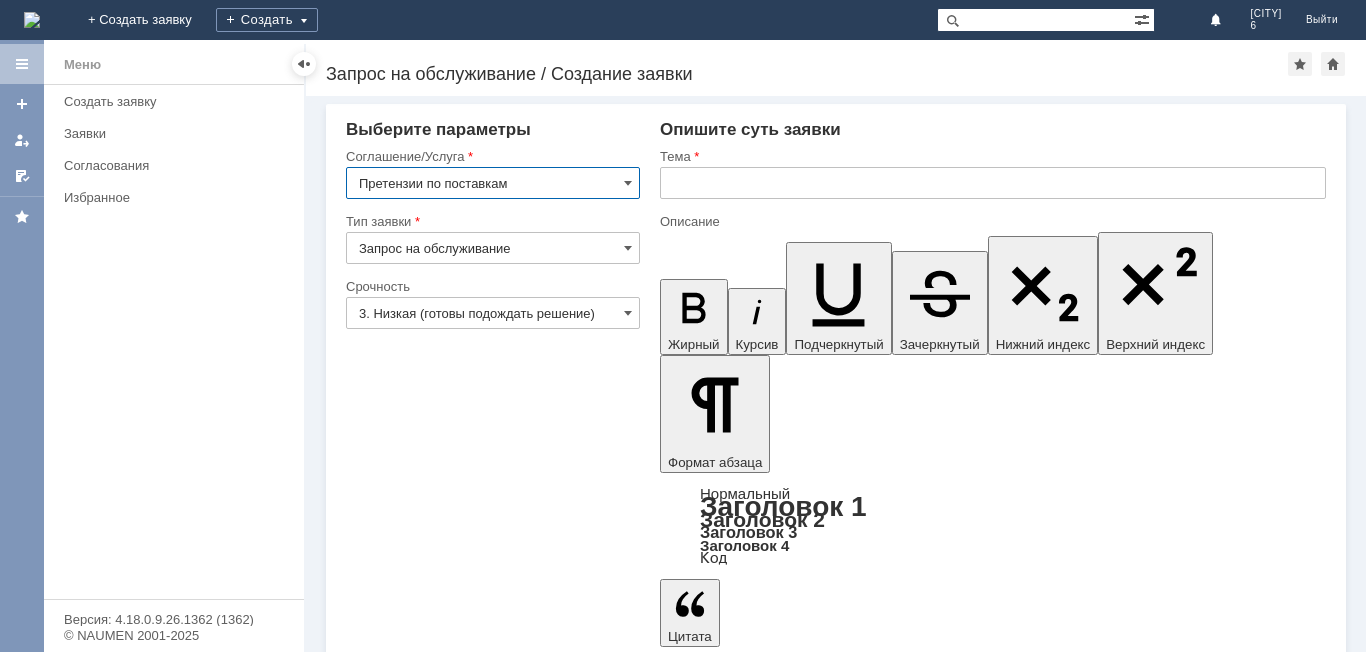 scroll, scrollTop: 0, scrollLeft: 0, axis: both 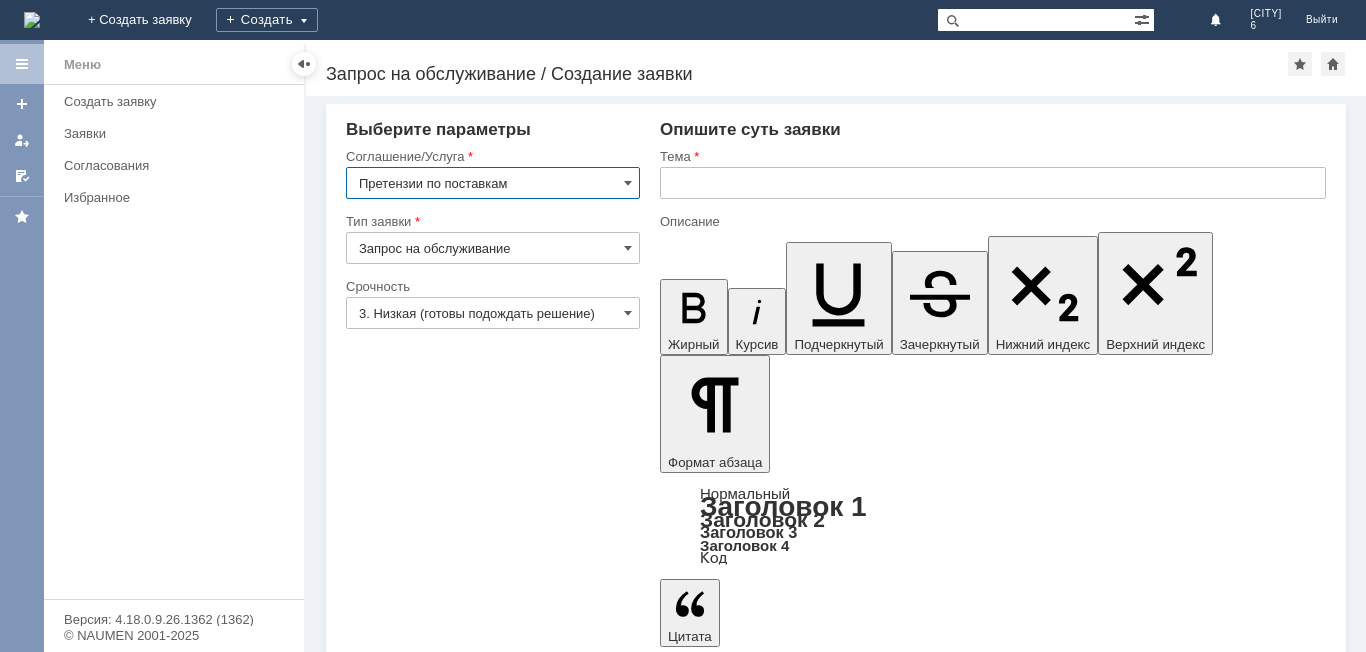 click on "Тип заявки" at bounding box center (491, 221) 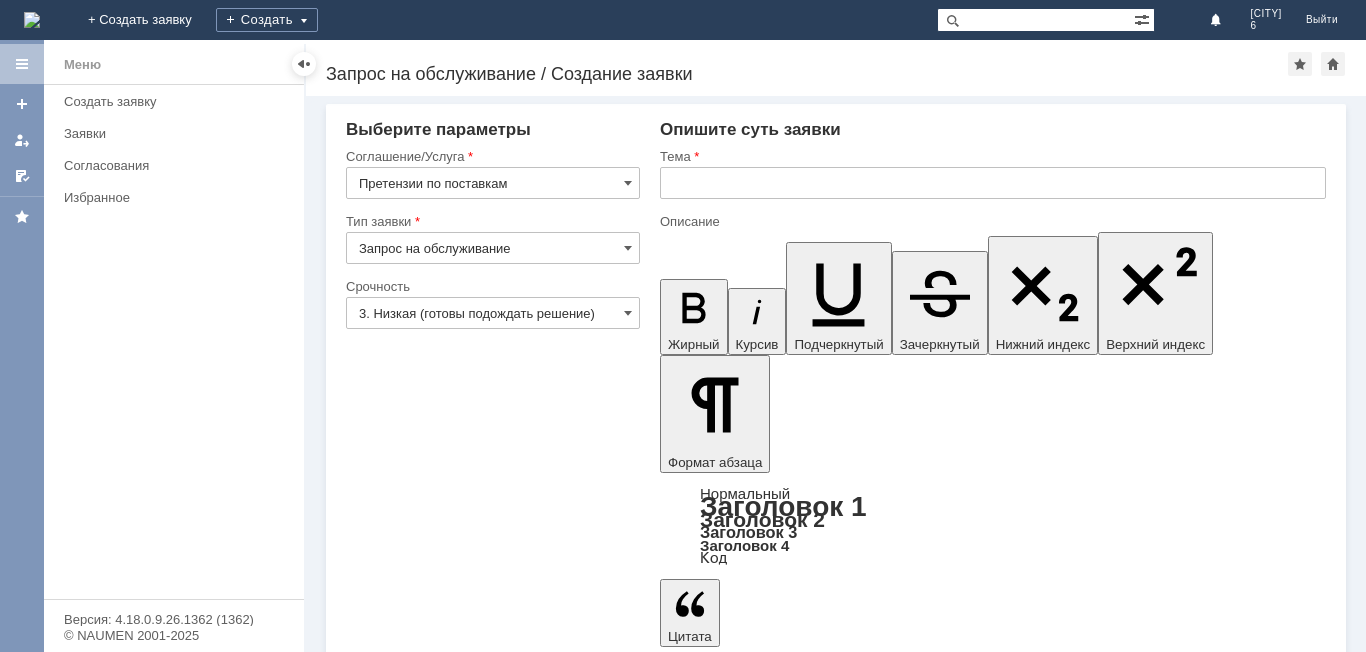 click on "Запрос на обслуживание" at bounding box center (493, 248) 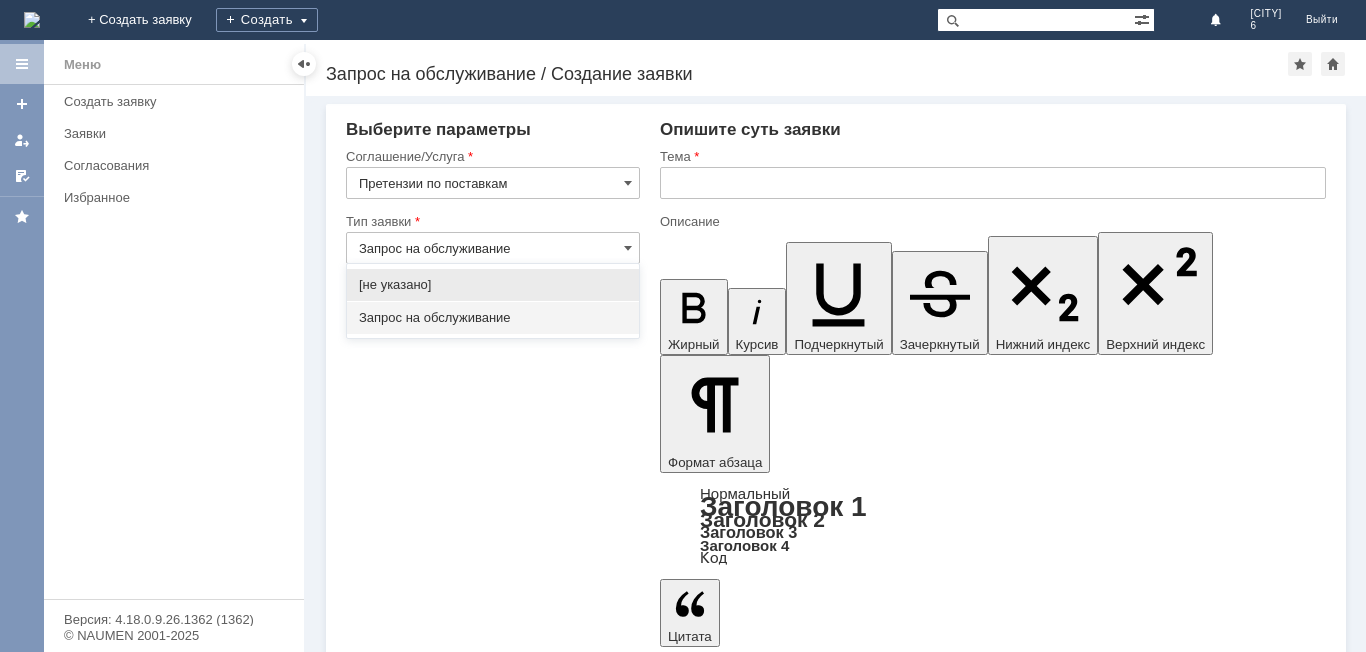 click on "Выберите параметры Соглашение/Услуга Претензии по поставкам Тип заявки Запрос на обслуживание Категория Срочность Срочность 3. Низкая (готовы подождать решение) Рекомендуемые статьи БЗ             Название" at bounding box center [493, 2604] 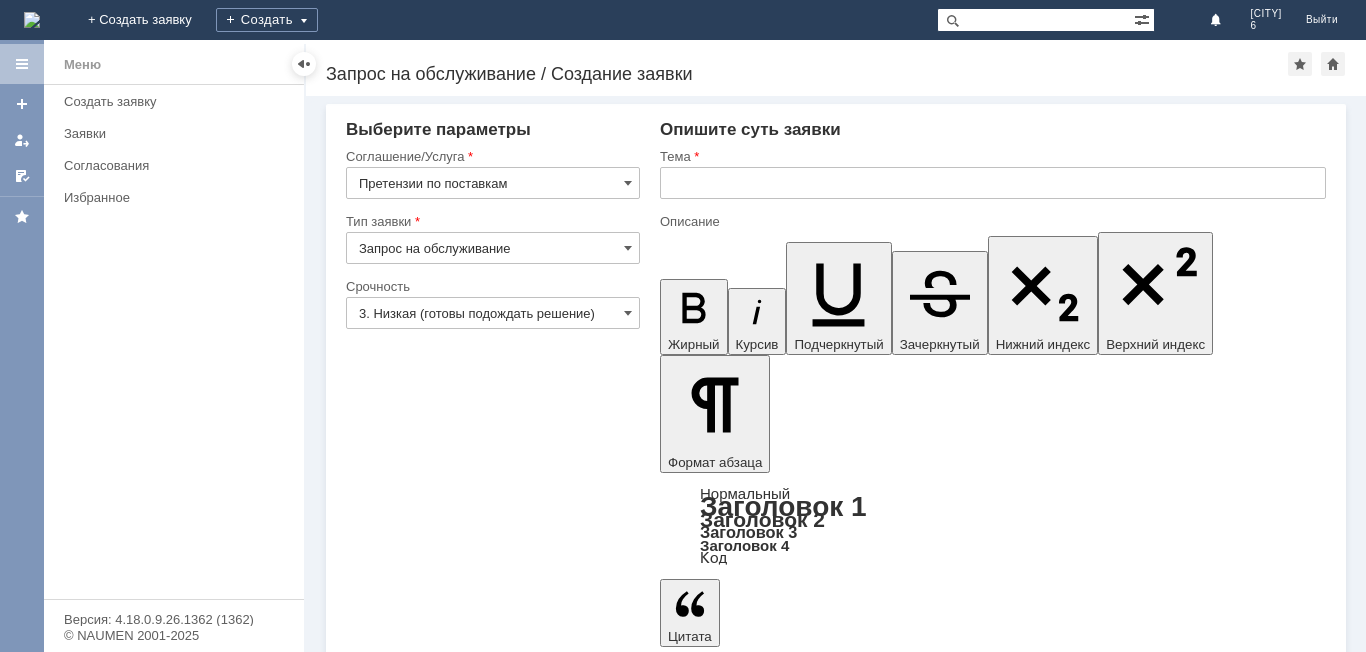 type on "Запрос на обслуживание" 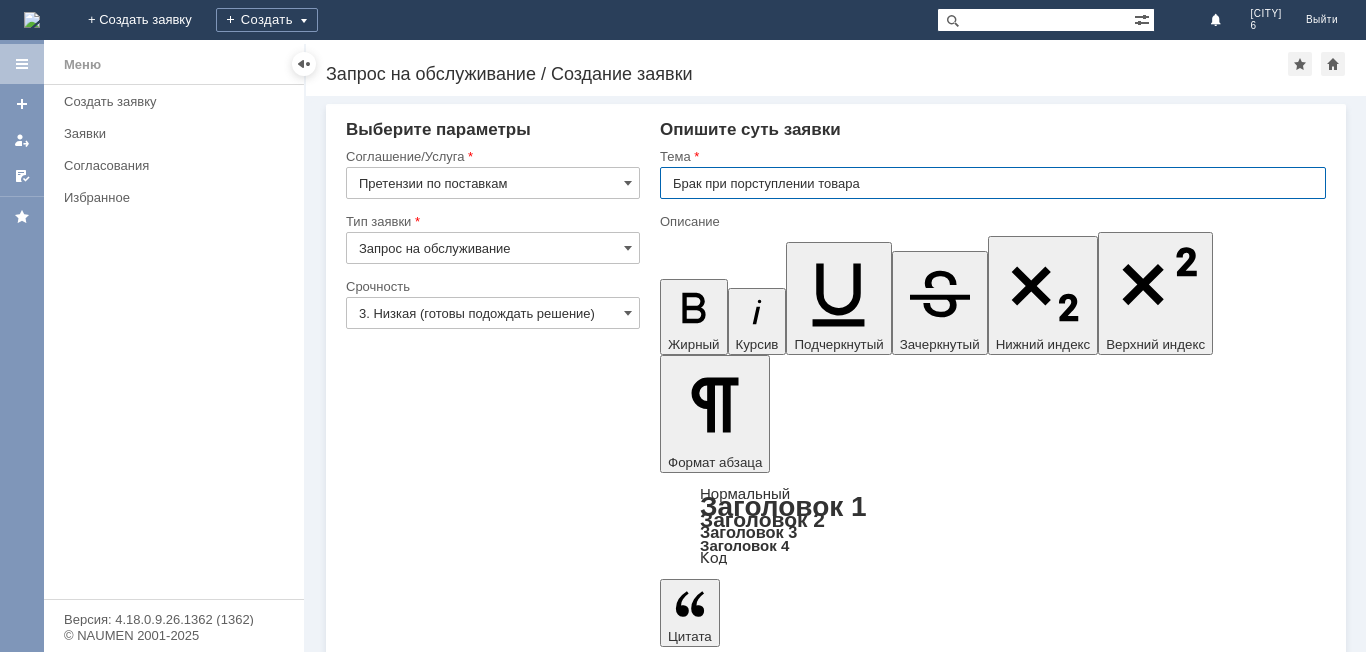 click on "Брак при порступлении товара" at bounding box center [993, 183] 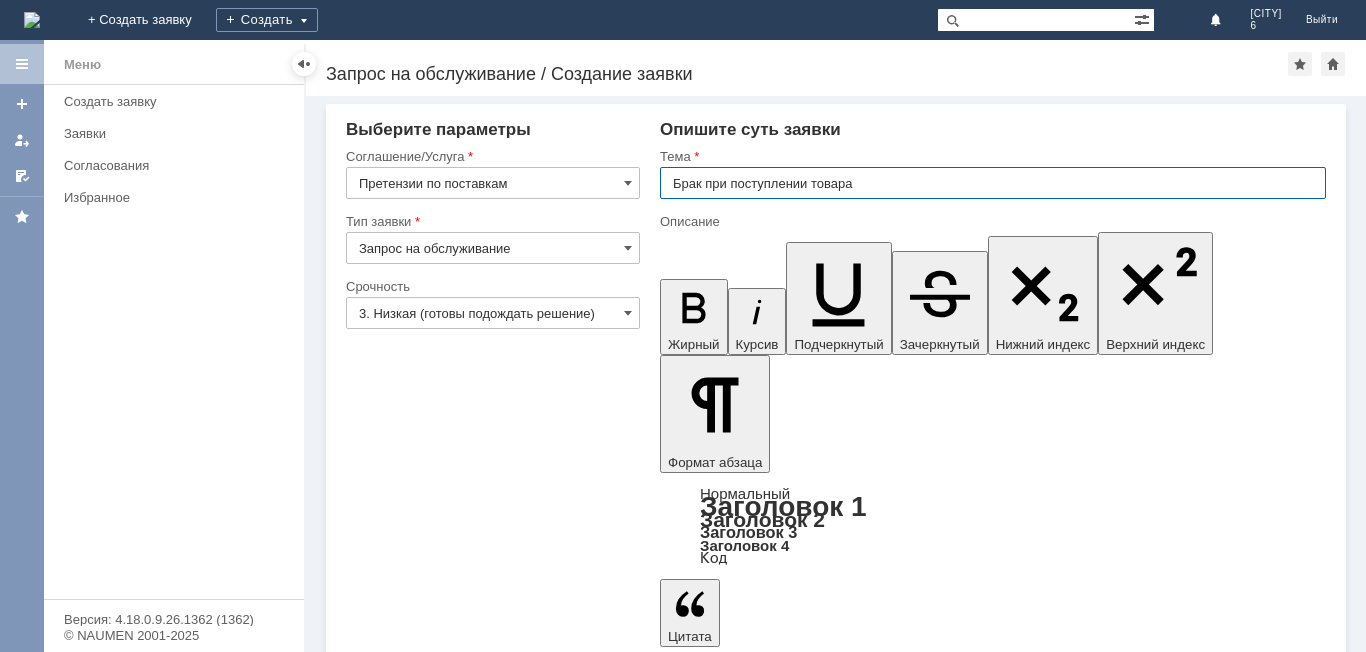 click on "Брак при поступлении товара" at bounding box center [993, 183] 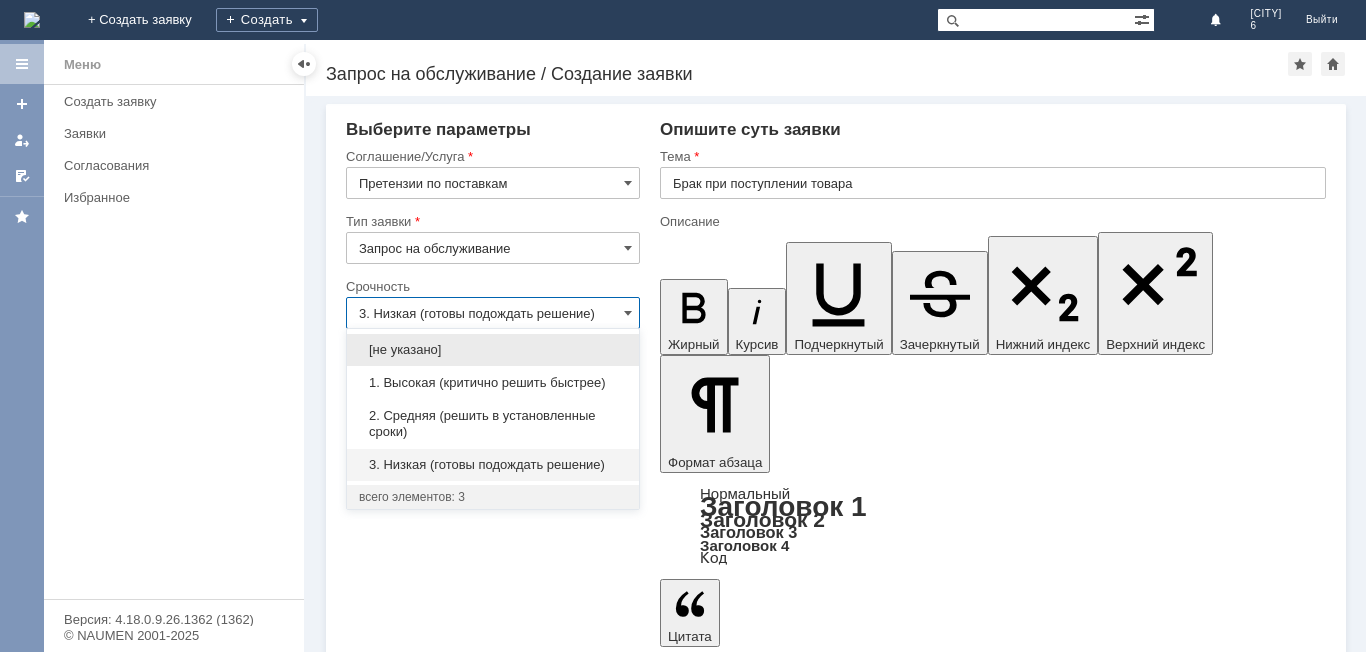 click on "Добавить файл" at bounding box center [993, 5060] 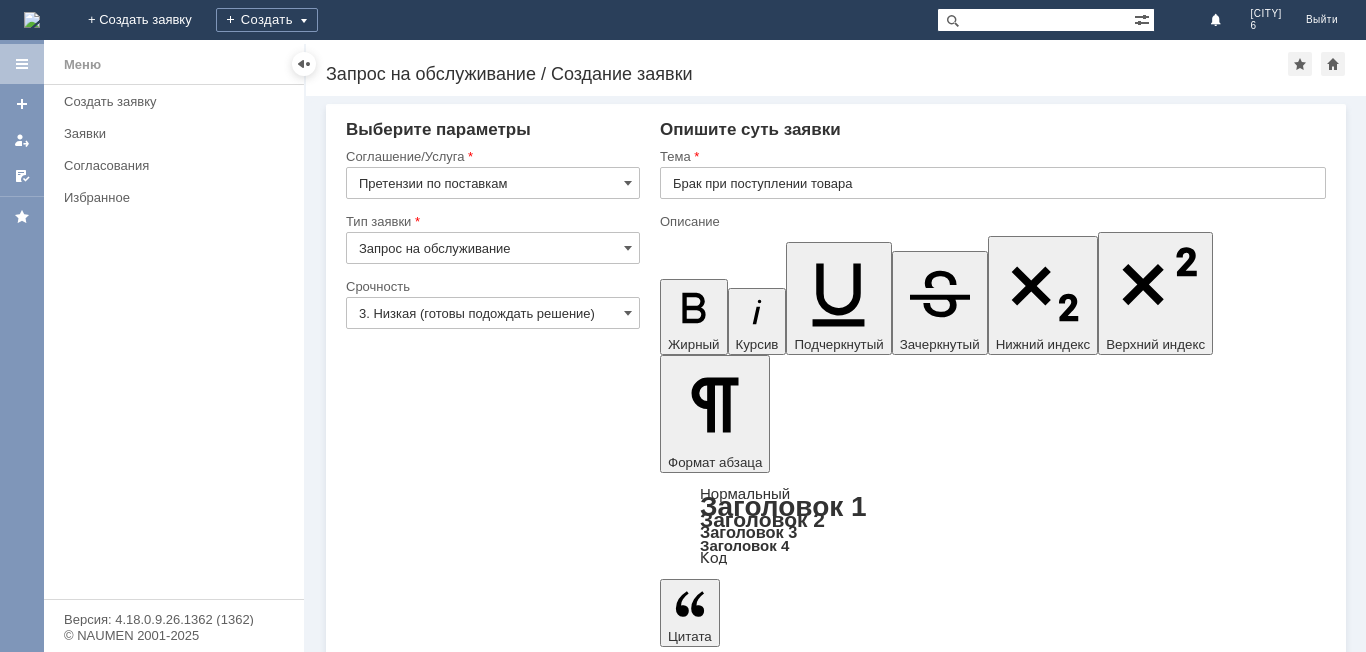 type on "3. Низкая (готовы подождать решение)" 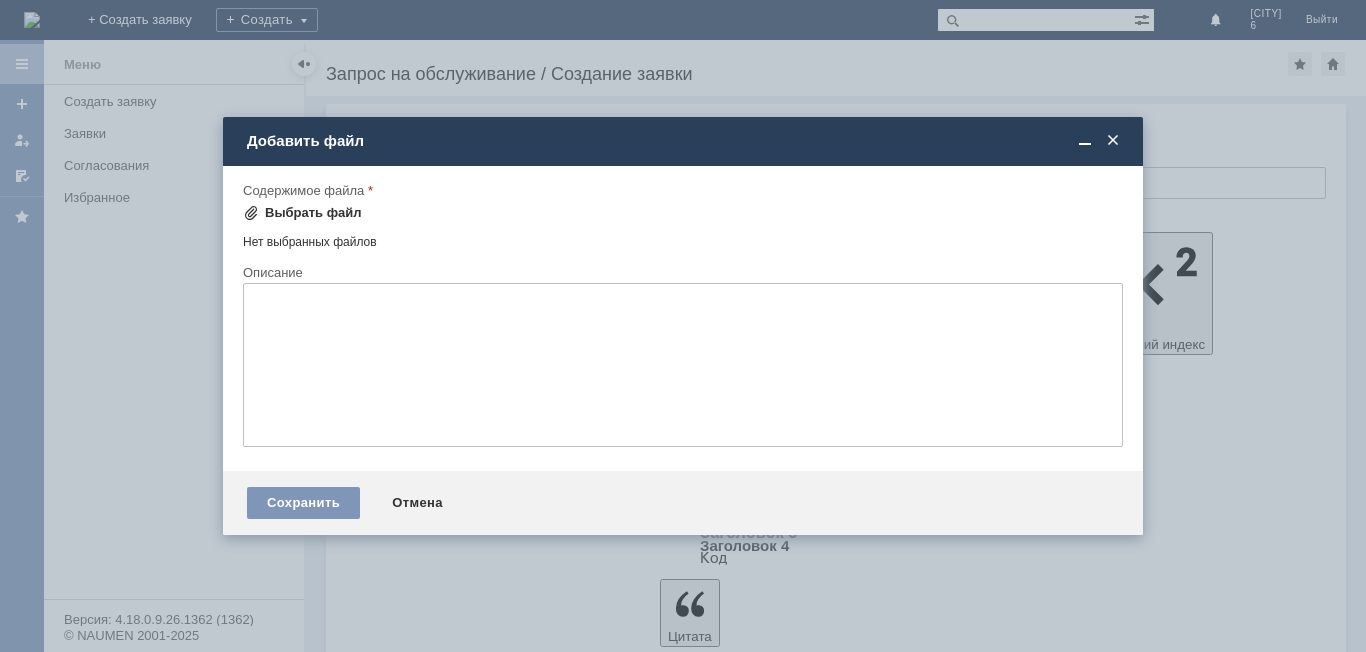 click on "Выбрать файл" at bounding box center (302, 213) 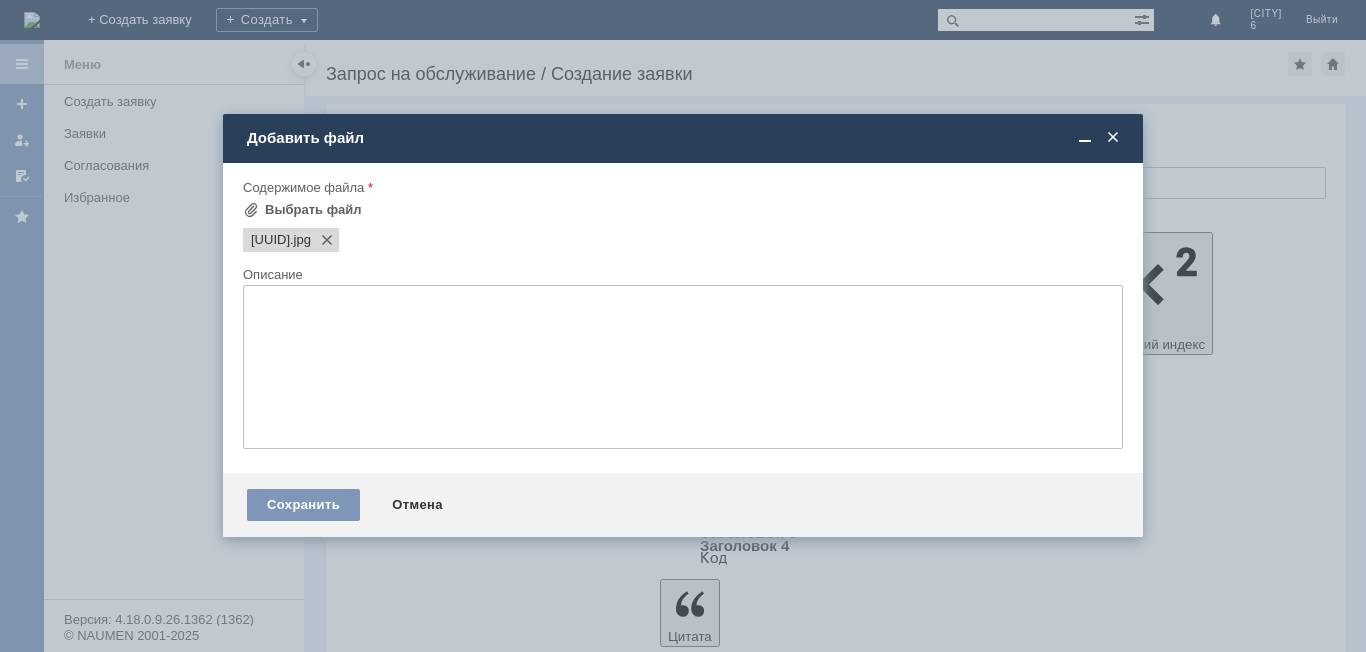scroll, scrollTop: 0, scrollLeft: 0, axis: both 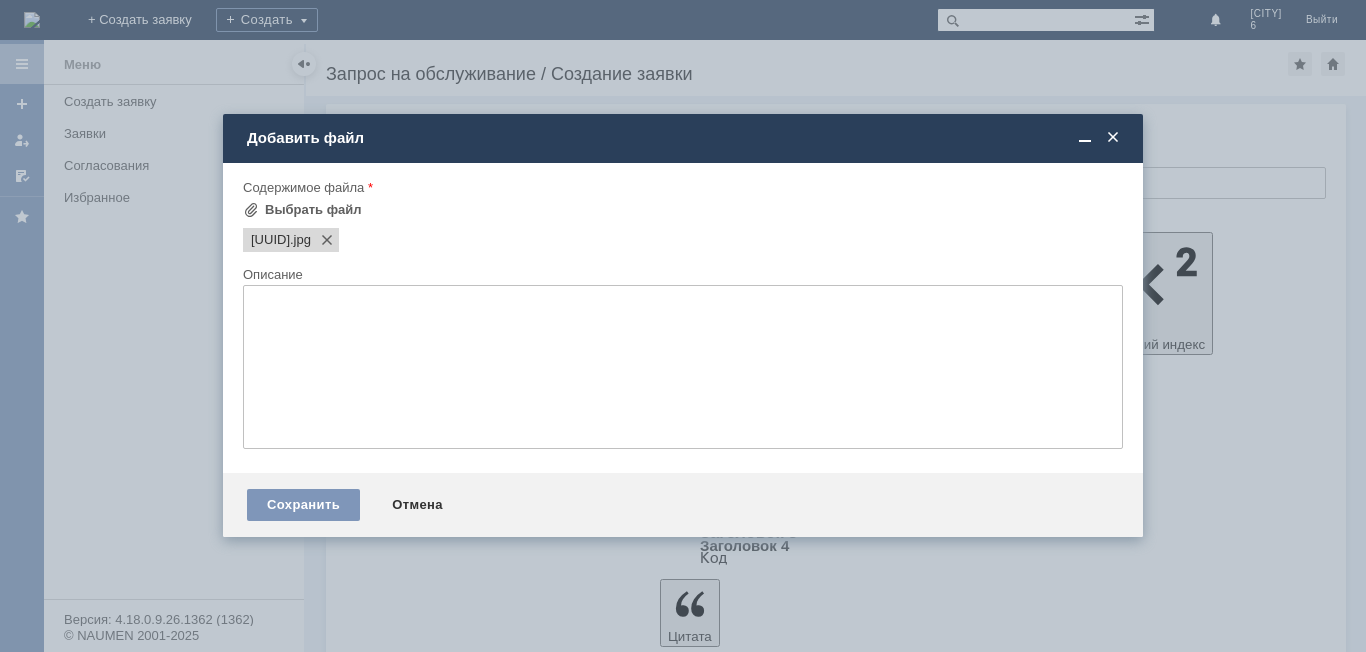 click at bounding box center [683, 367] 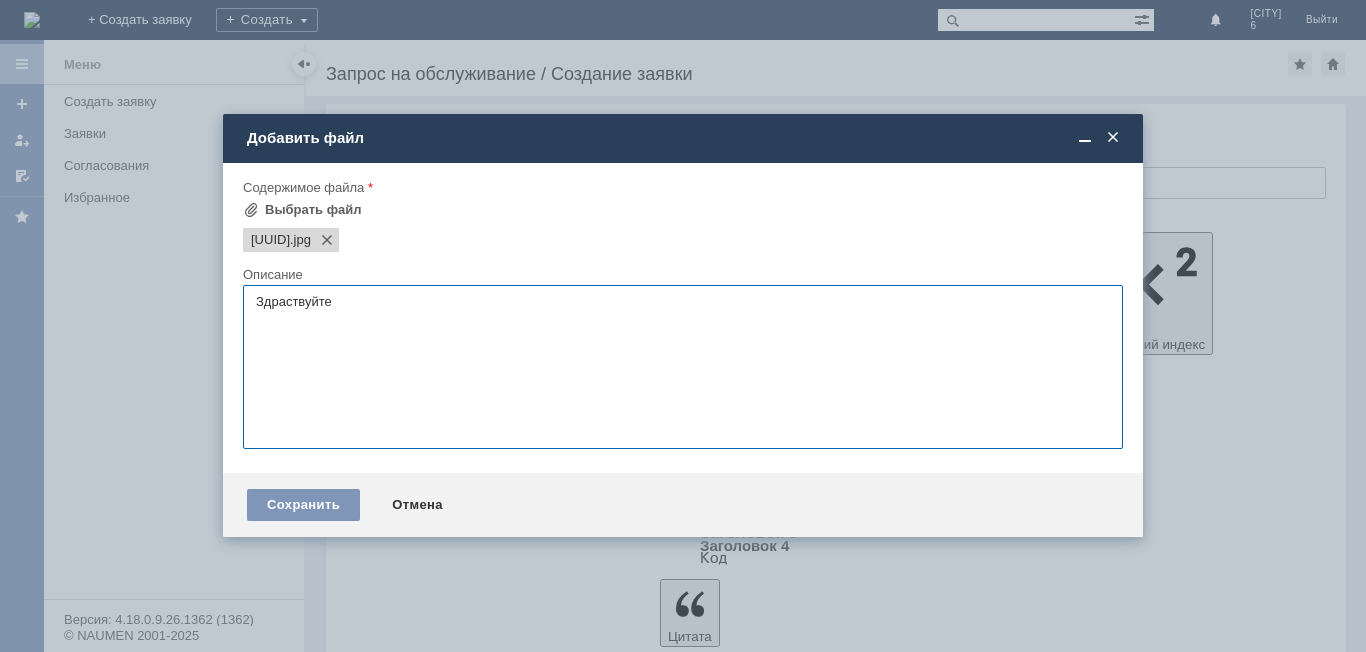 click on "Здраствуйте" at bounding box center [683, 367] 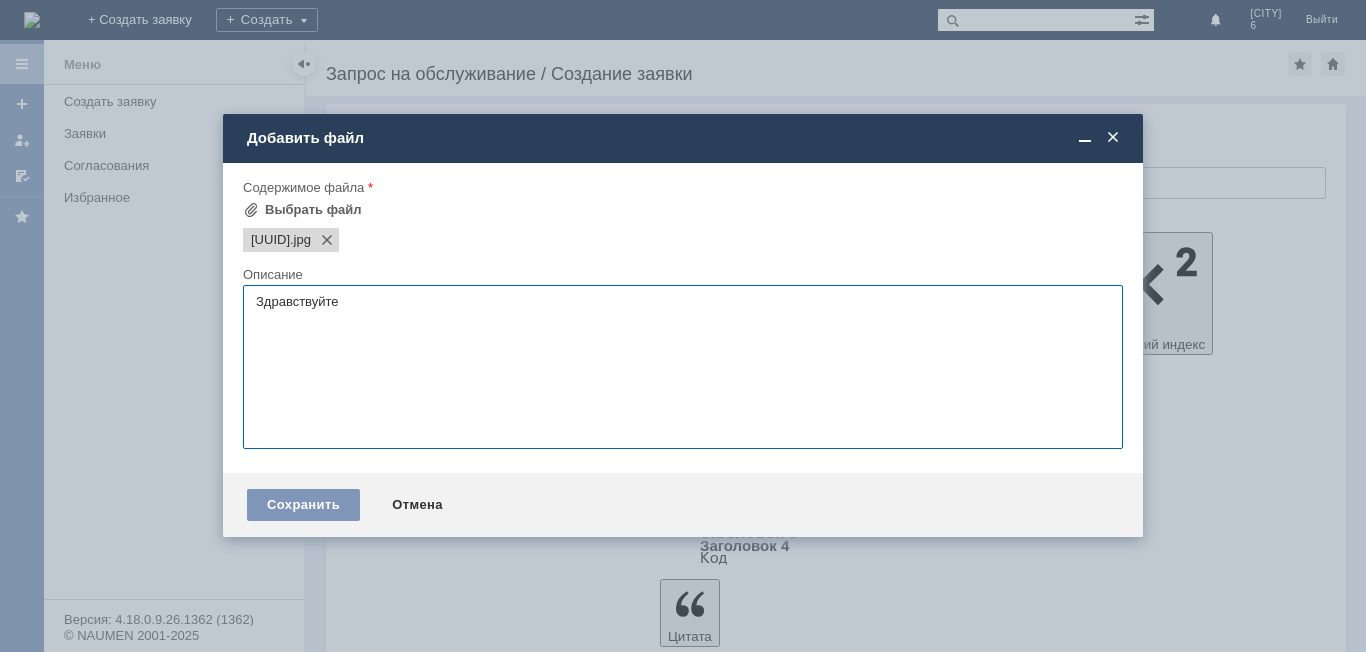 click on "Здравствуйте" at bounding box center (683, 367) 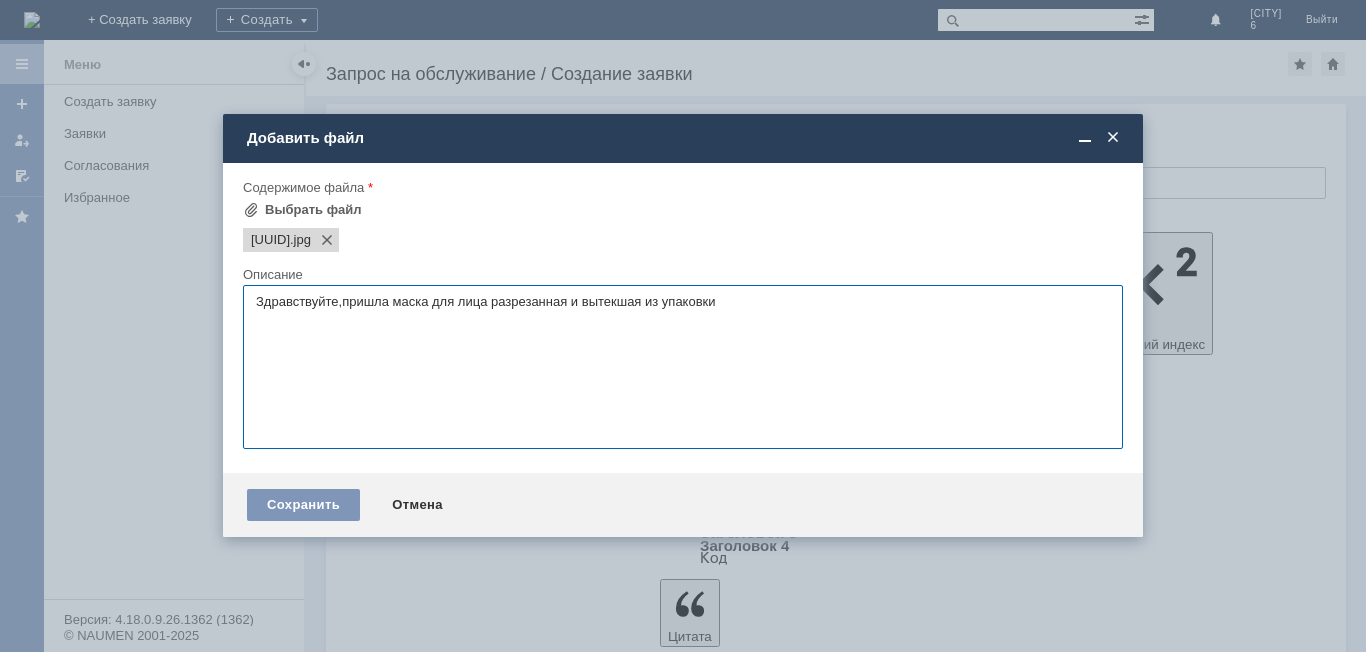 paste on "МАСКА-ШИПУЧКА для лица VITAMIN ACTIVE Увлажняющая ВИТАМИННАЯ БОМБА 2х7мл саше/Витэкс/40/М" 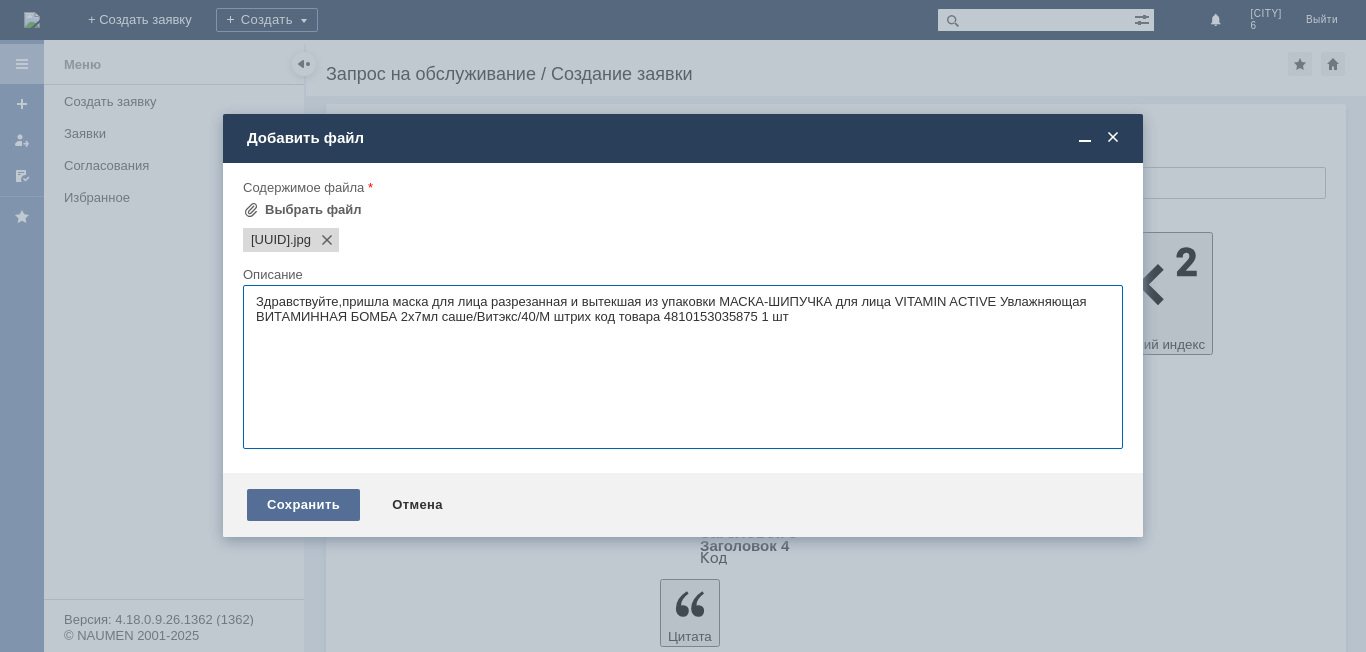 type on "Здравствуйте,пришла маска для лица разрезанная и вытекшая из упаковки МАСКА-ШИПУЧКА для лица VITAMIN ACTIVE Увлажняющая ВИТАМИННАЯ БОМБА 2х7мл саше/Витэкс/40/М штрих код товара 4810153035875 1 шт" 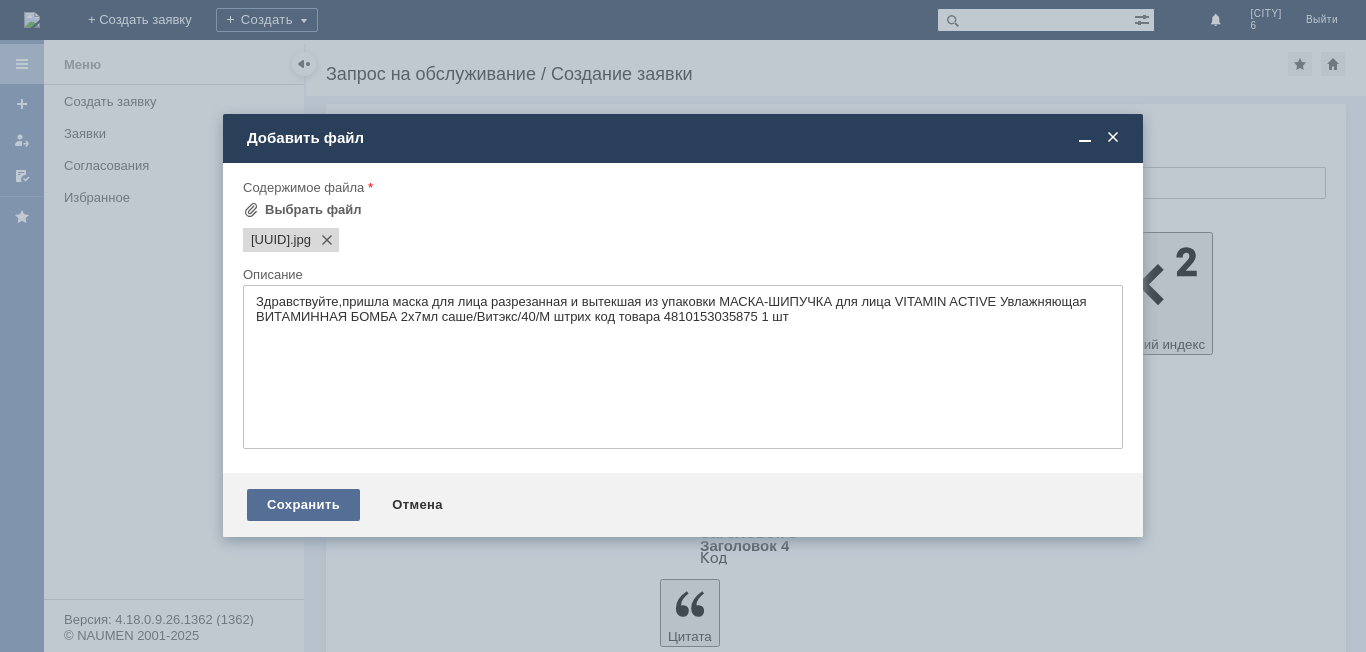 click on "Сохранить" at bounding box center [303, 505] 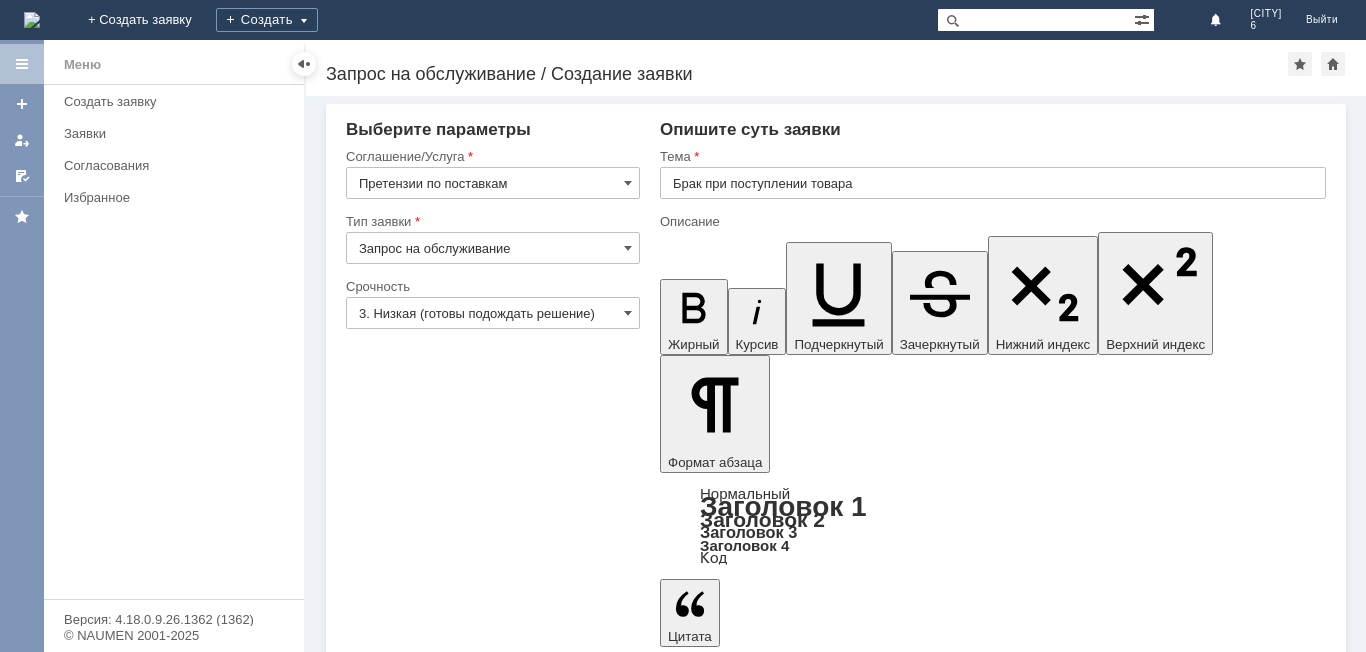 click on "17:58" at bounding box center [791, 5104] 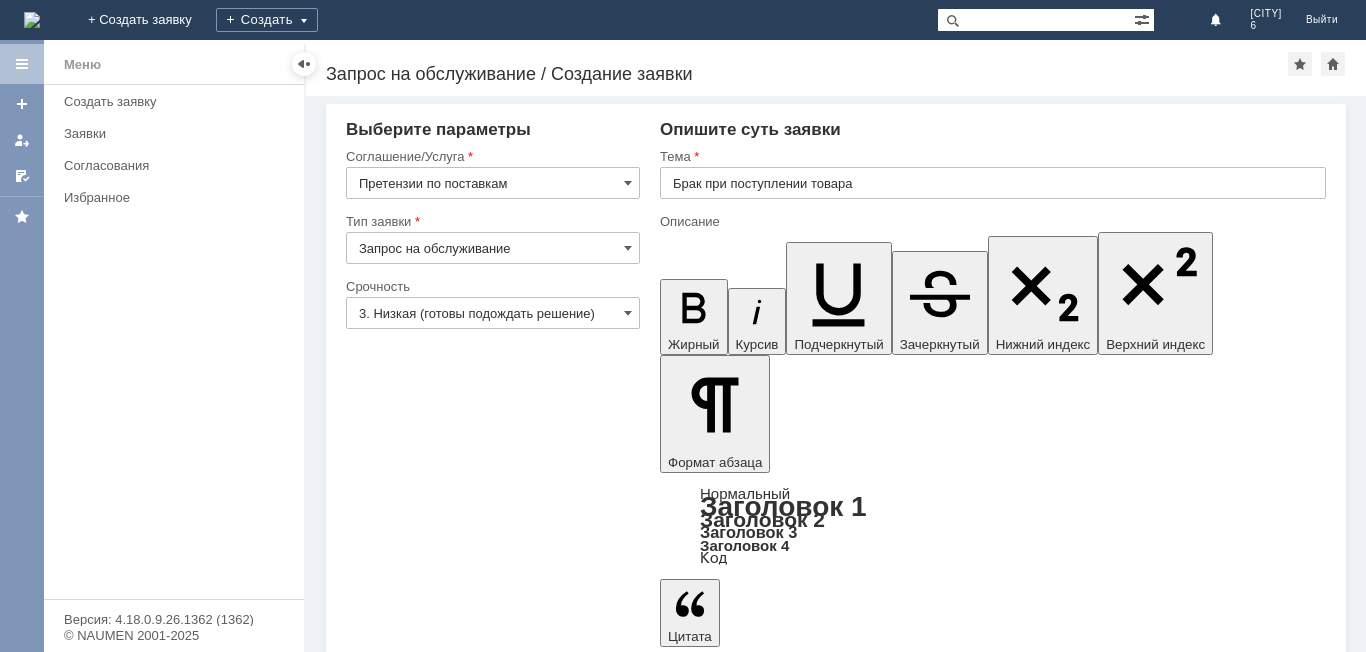 click at bounding box center [823, 4956] 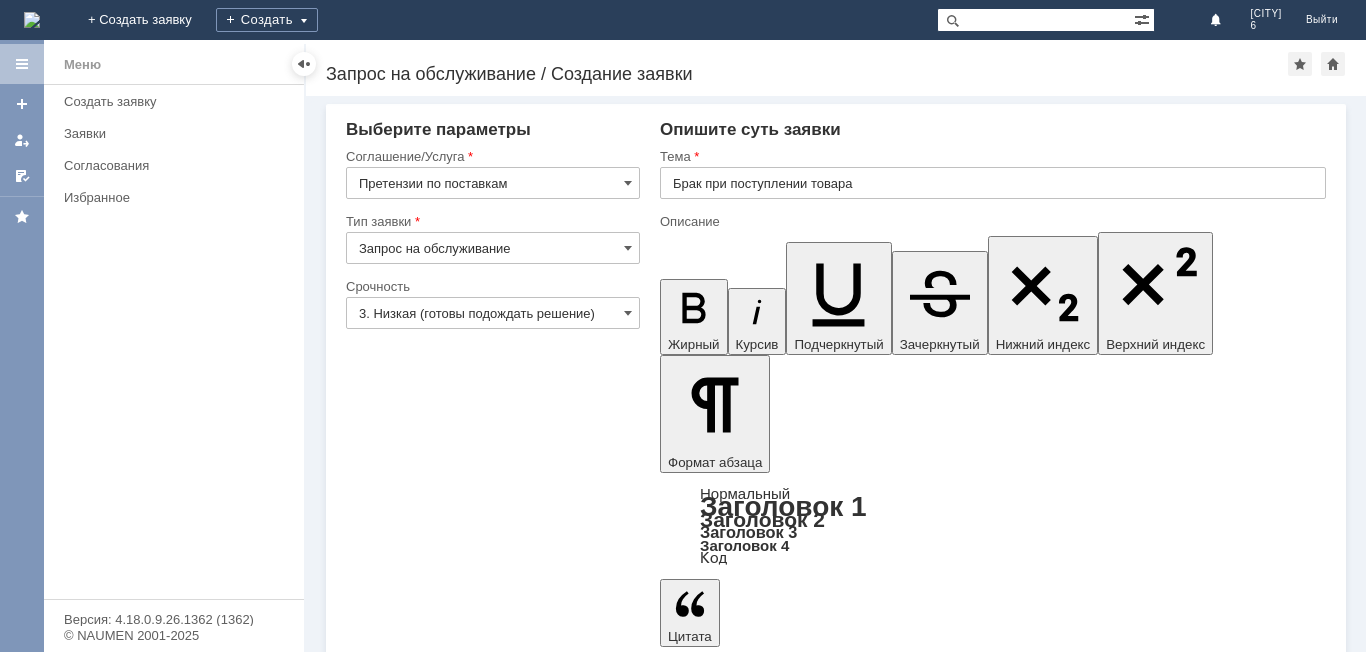 click on "[UUID]" at bounding box center (727, 5088) 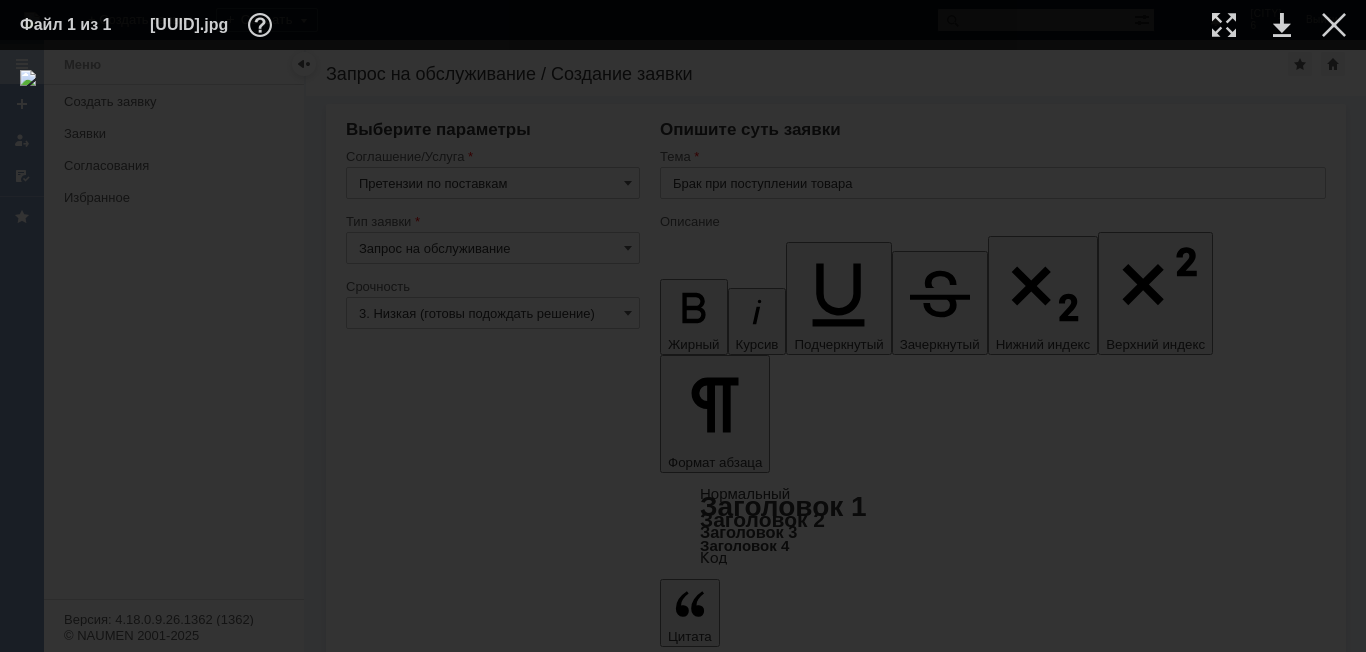 click at bounding box center (683, 351) 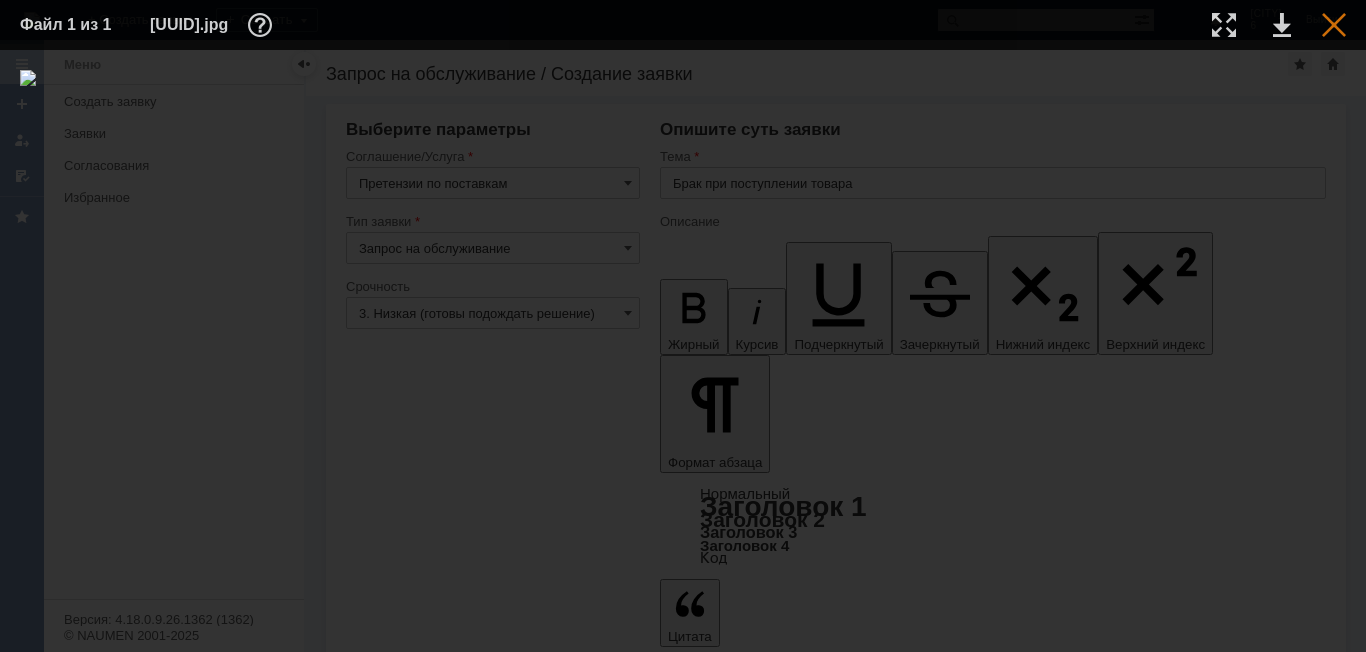 click at bounding box center (1334, 25) 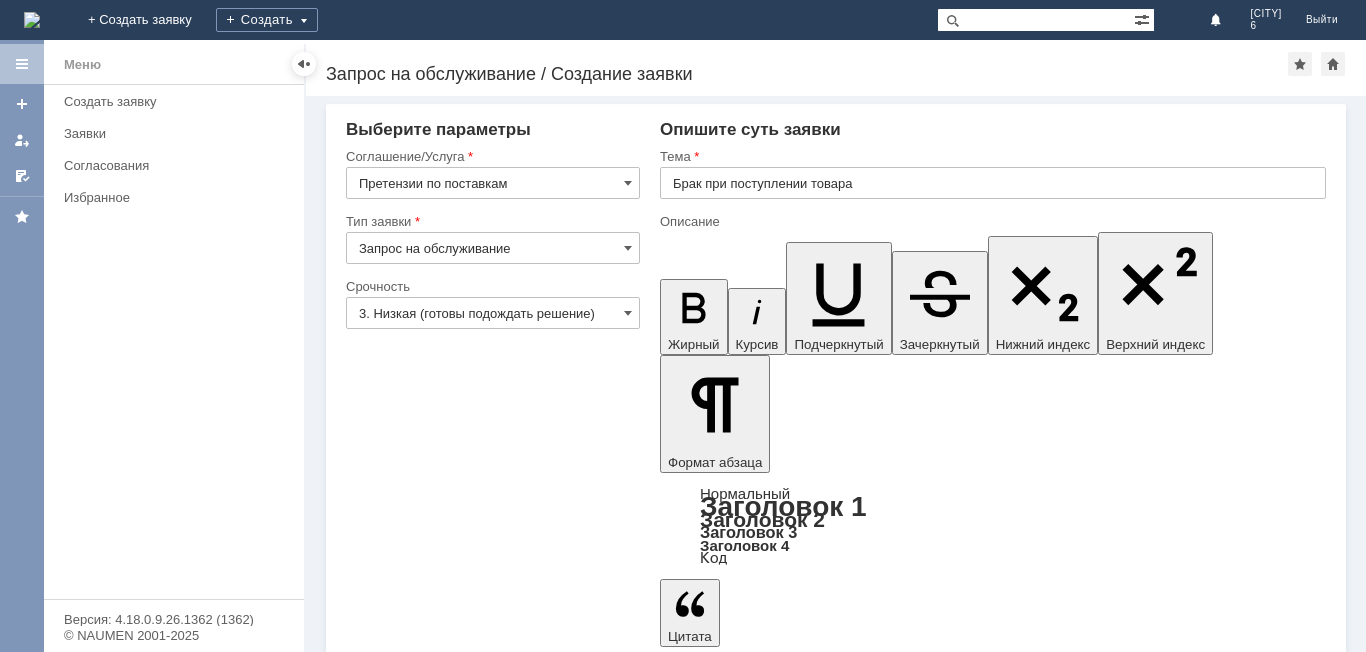 click at bounding box center [823, 4956] 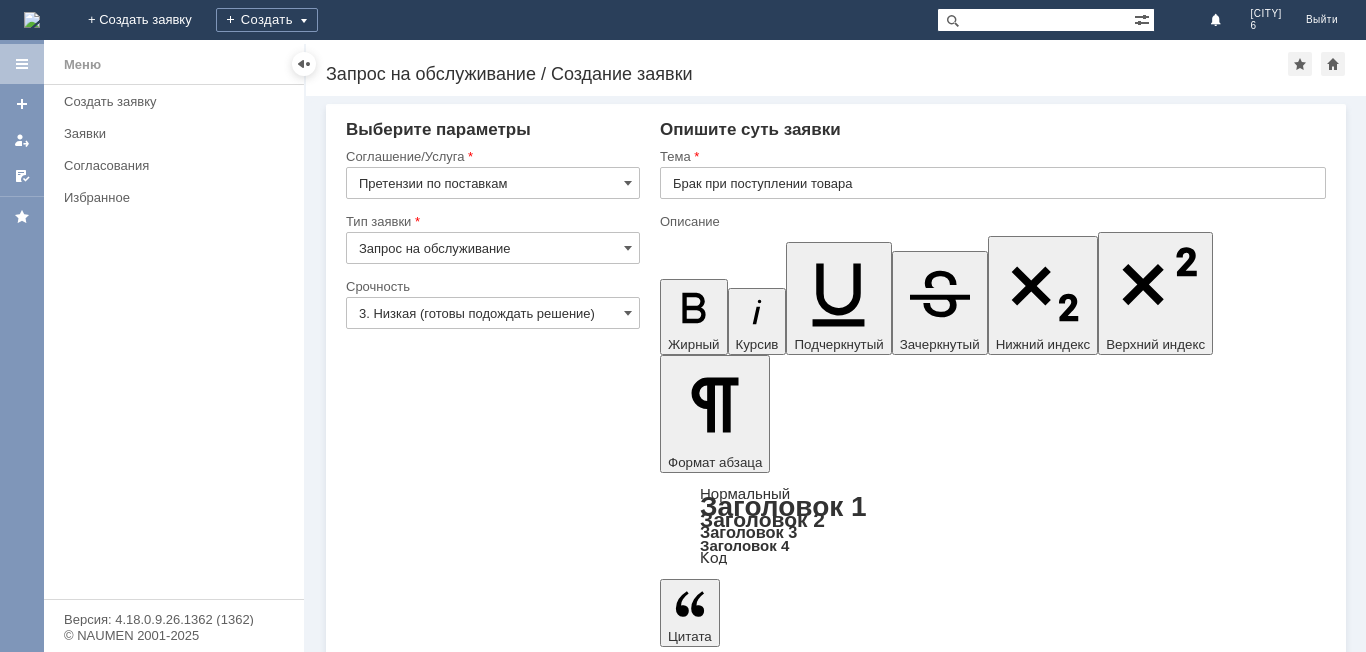 click at bounding box center (823, 4956) 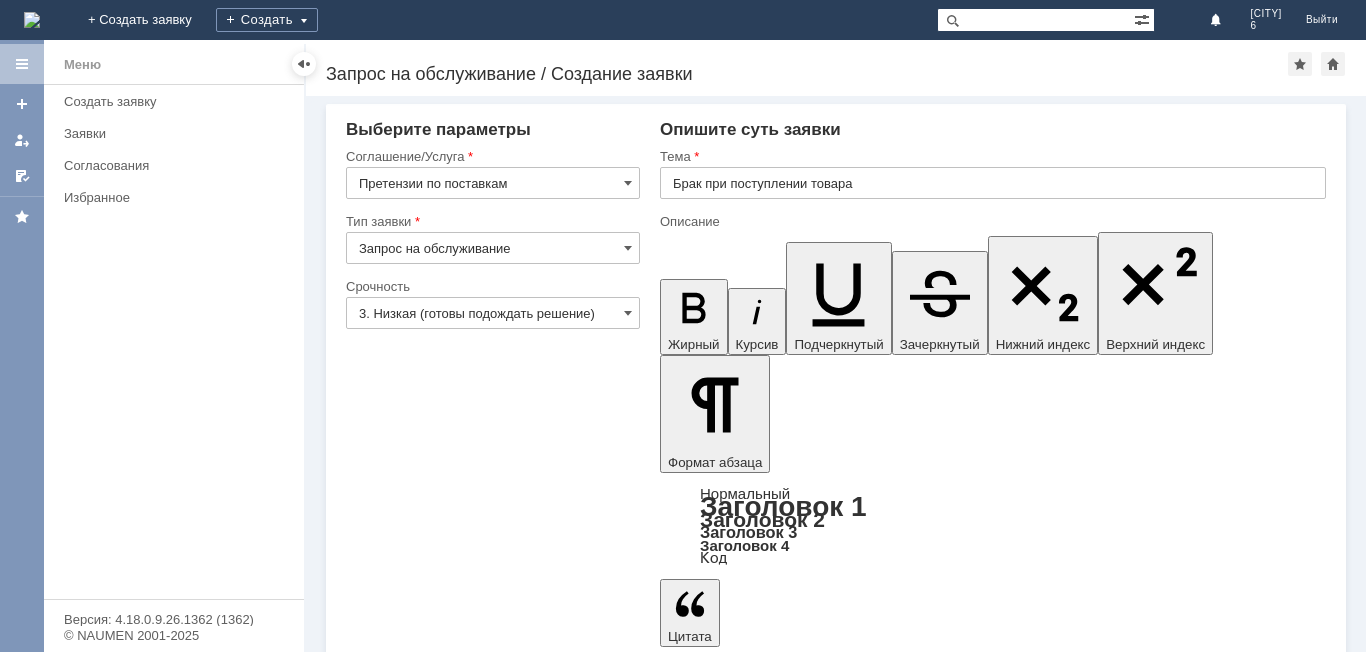 type 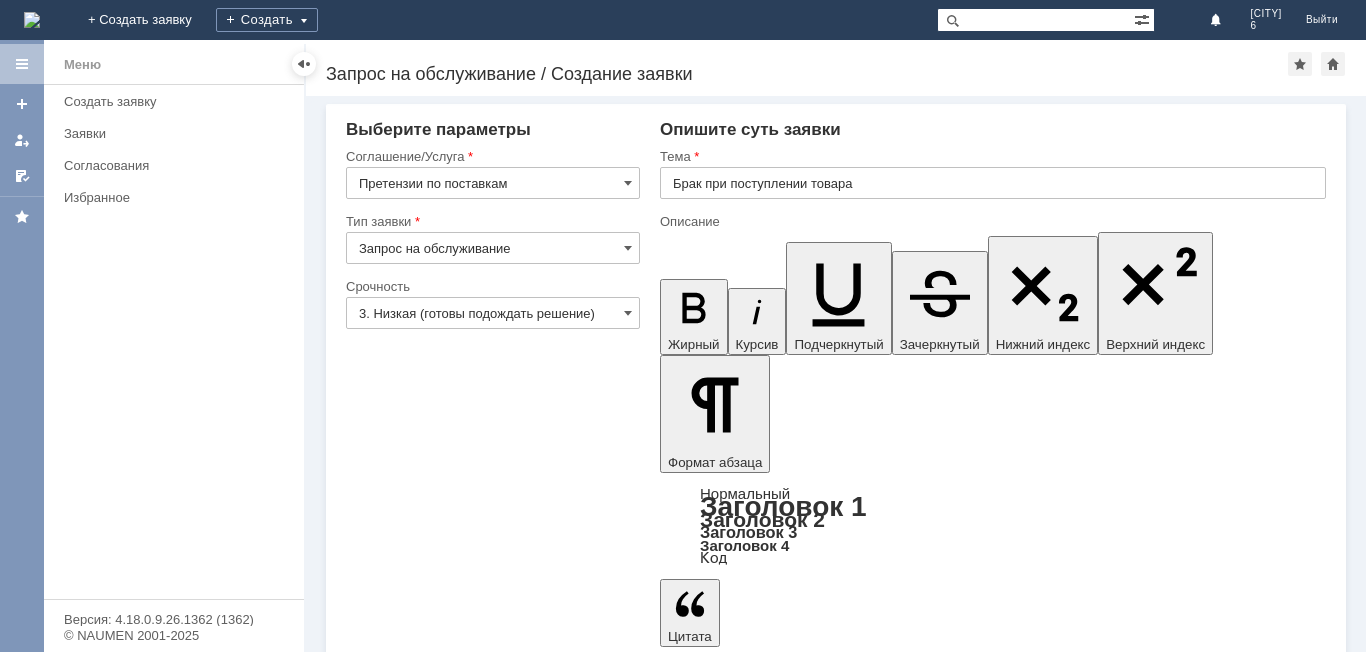 scroll, scrollTop: 1642, scrollLeft: 13, axis: both 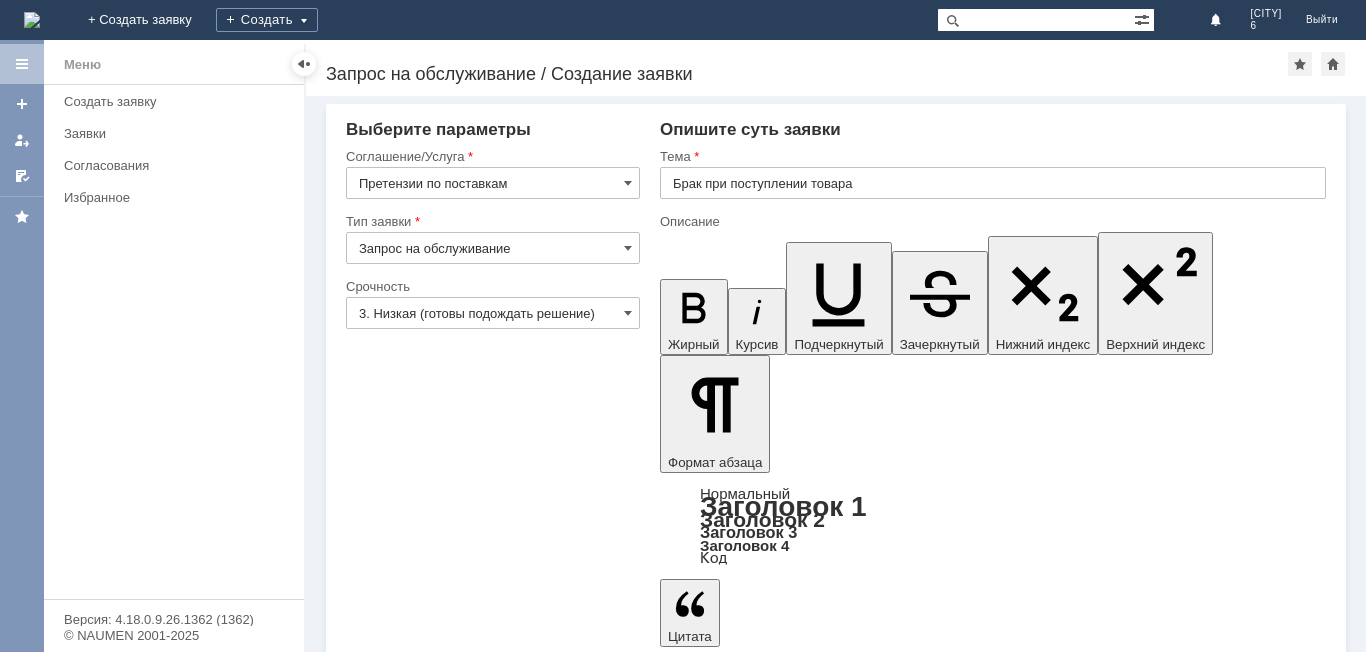 click on "3. Низкая (готовы подождать решение)" at bounding box center (493, 313) 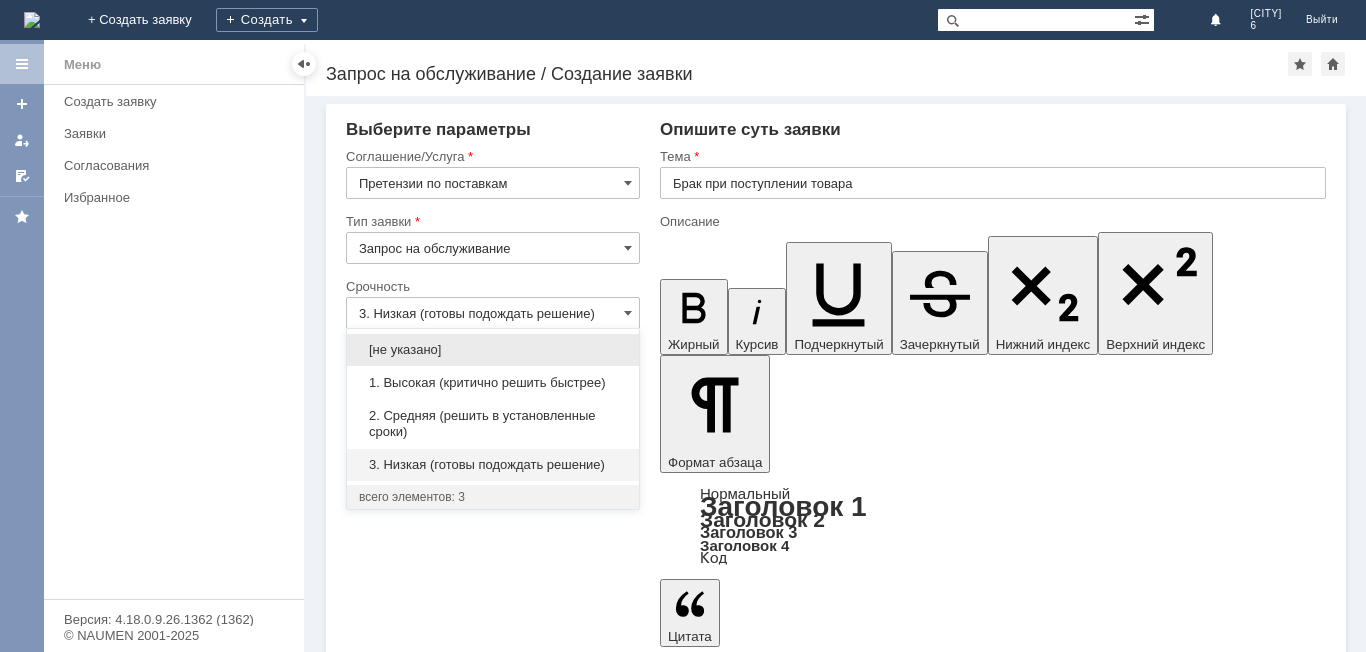 click on "3. Низкая (готовы подождать решение)" at bounding box center (493, 465) 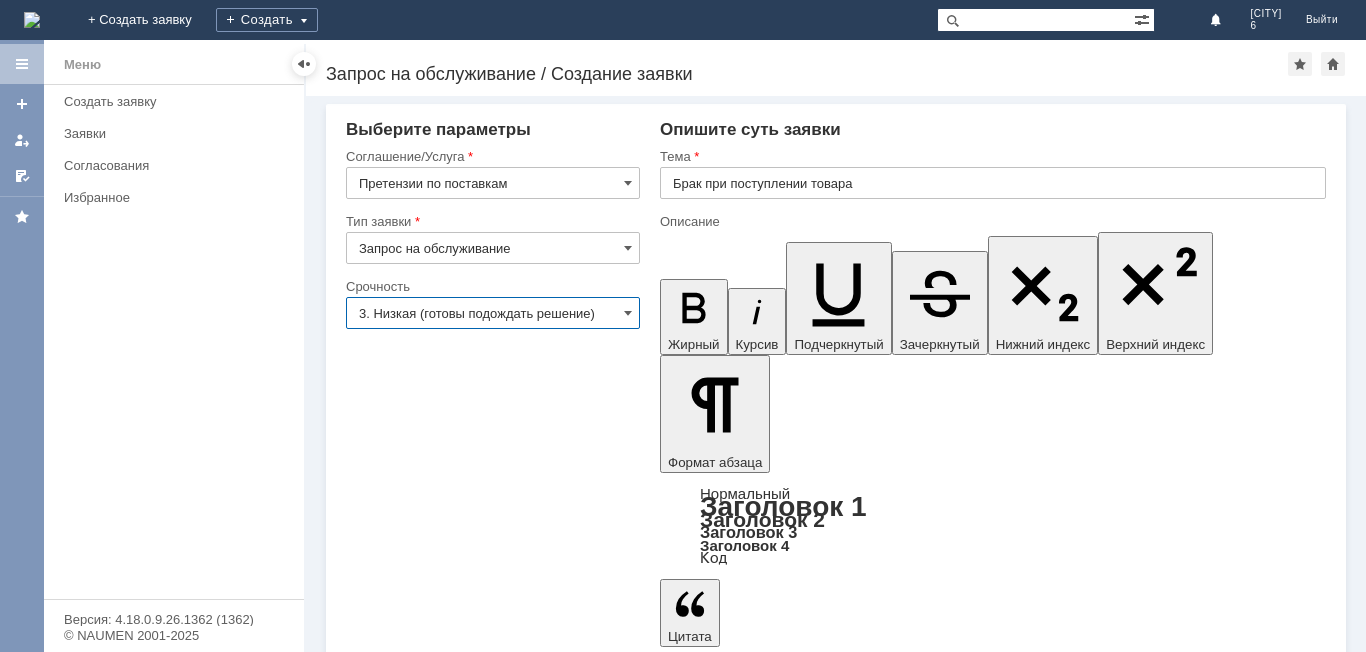 click on "3. Низкая (готовы подождать решение)" at bounding box center [493, 313] 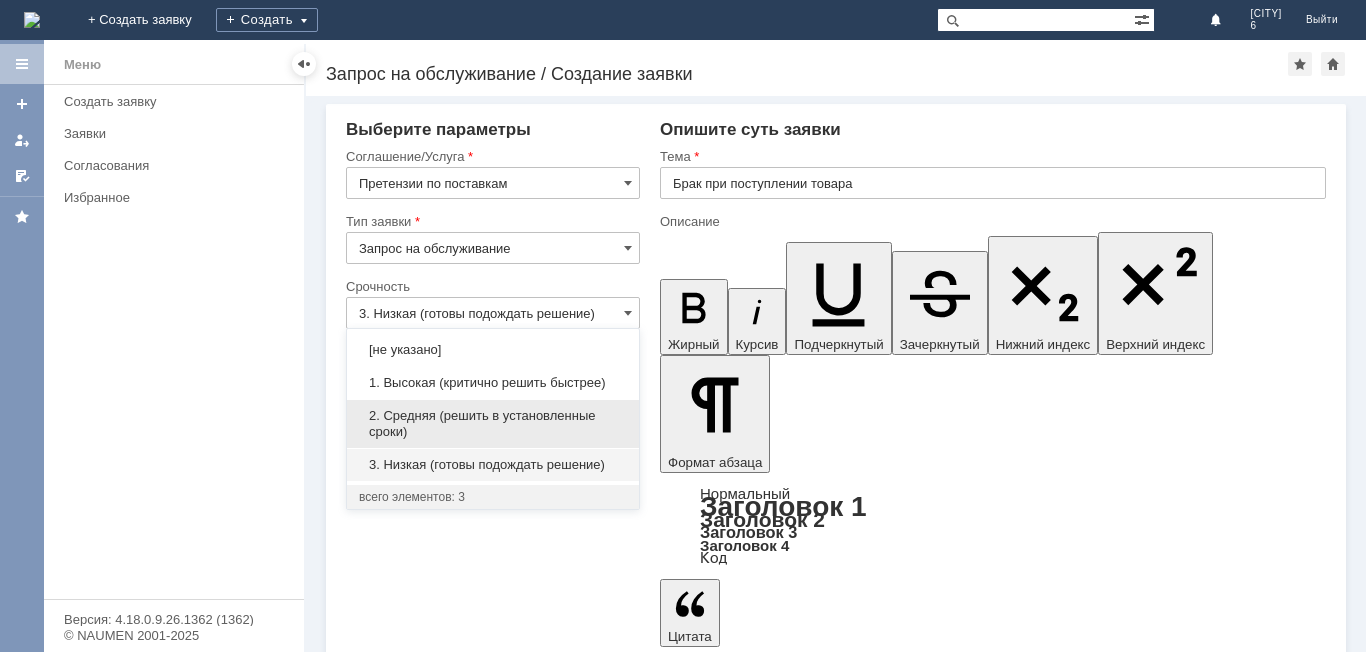 click on "2. Средняя (решить в установленные сроки)" at bounding box center (493, 424) 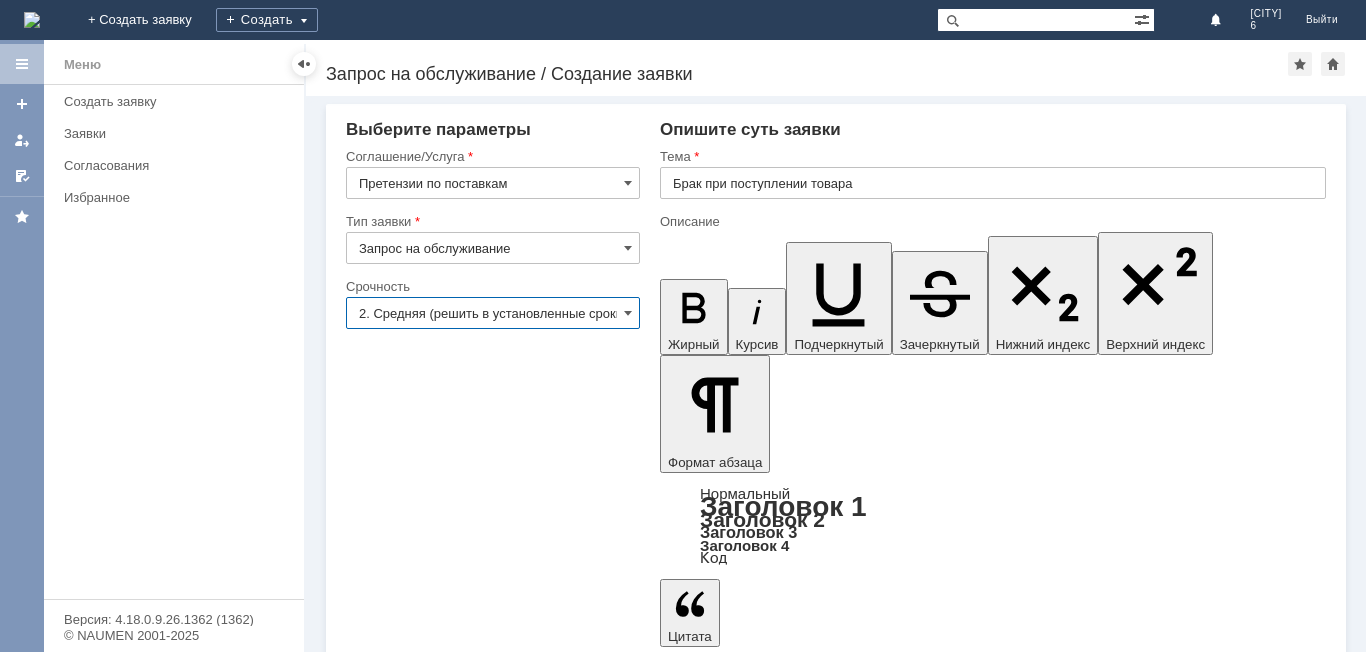 type on "2. Средняя (решить в установленные сроки)" 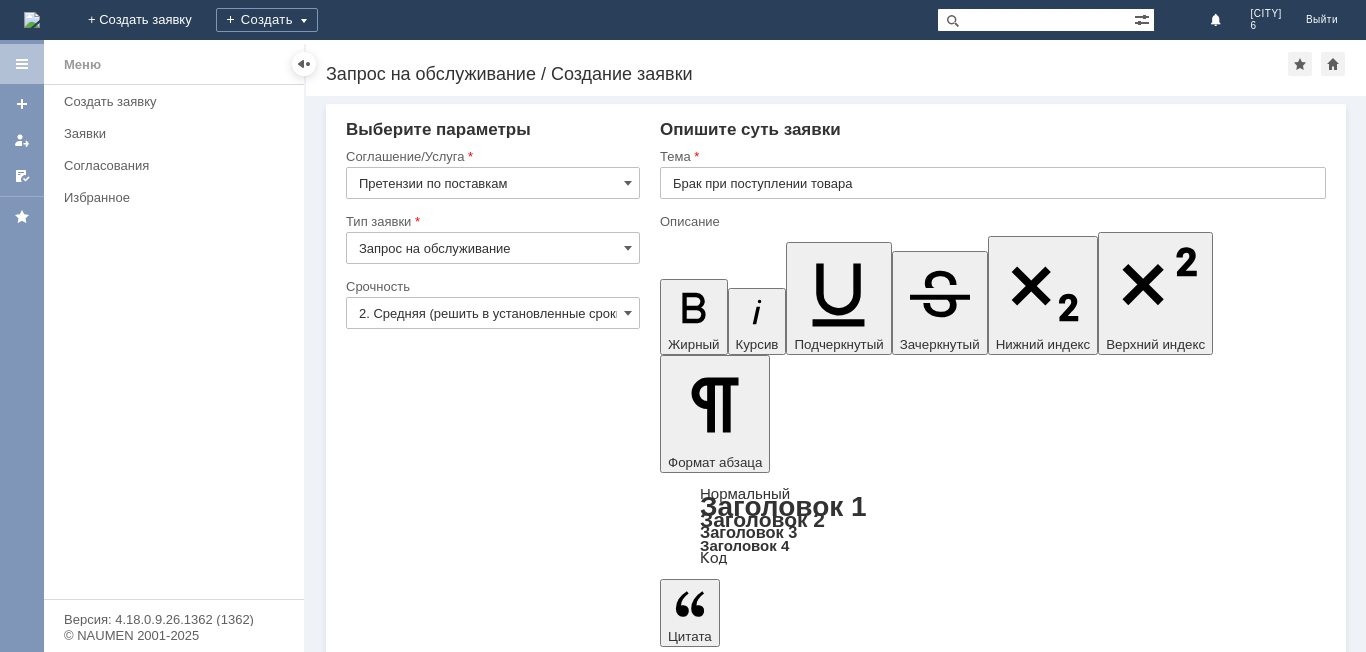 click on "Сохранить" at bounding box center (406, 5189) 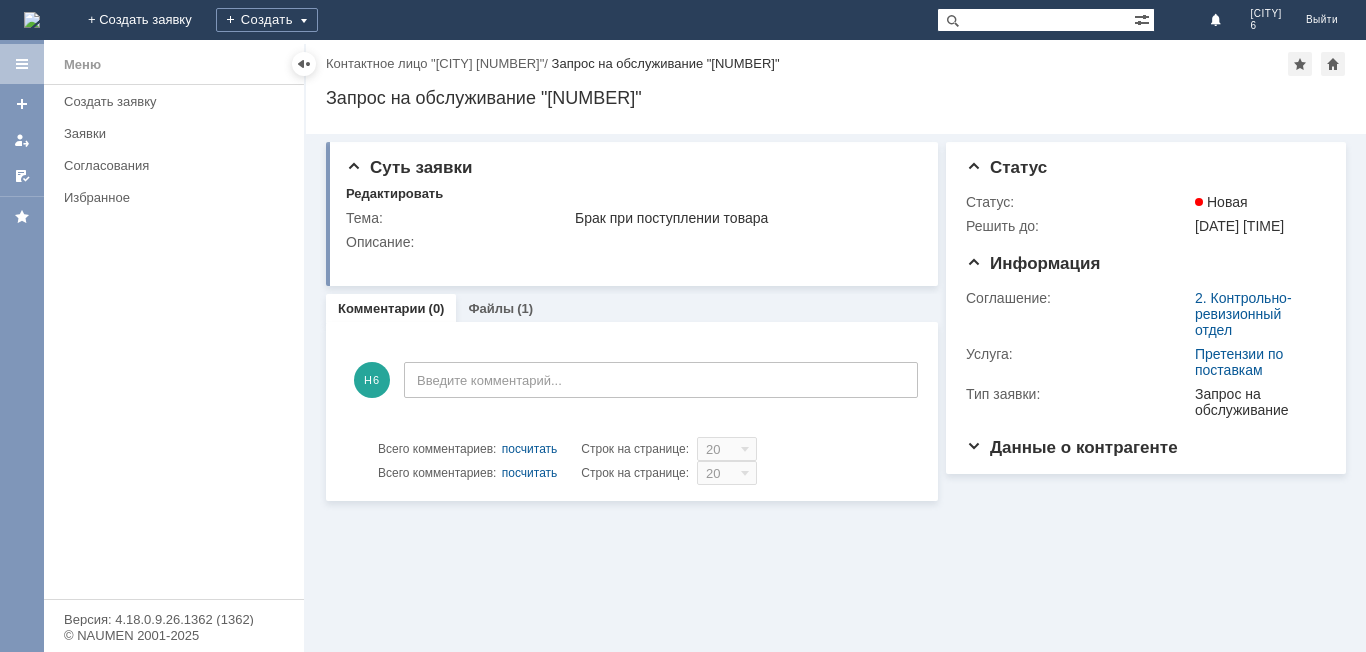 scroll, scrollTop: 0, scrollLeft: 0, axis: both 